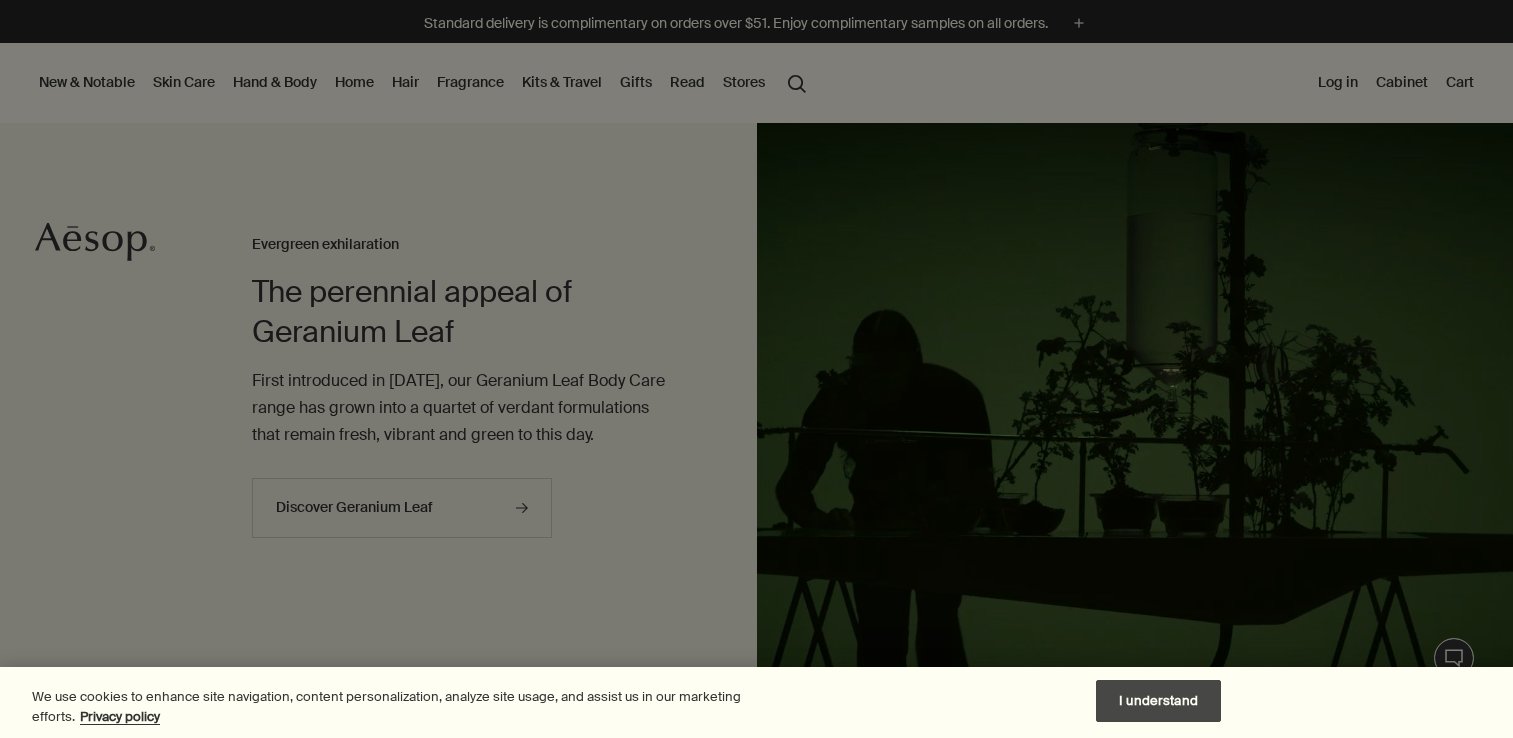 scroll, scrollTop: 0, scrollLeft: 0, axis: both 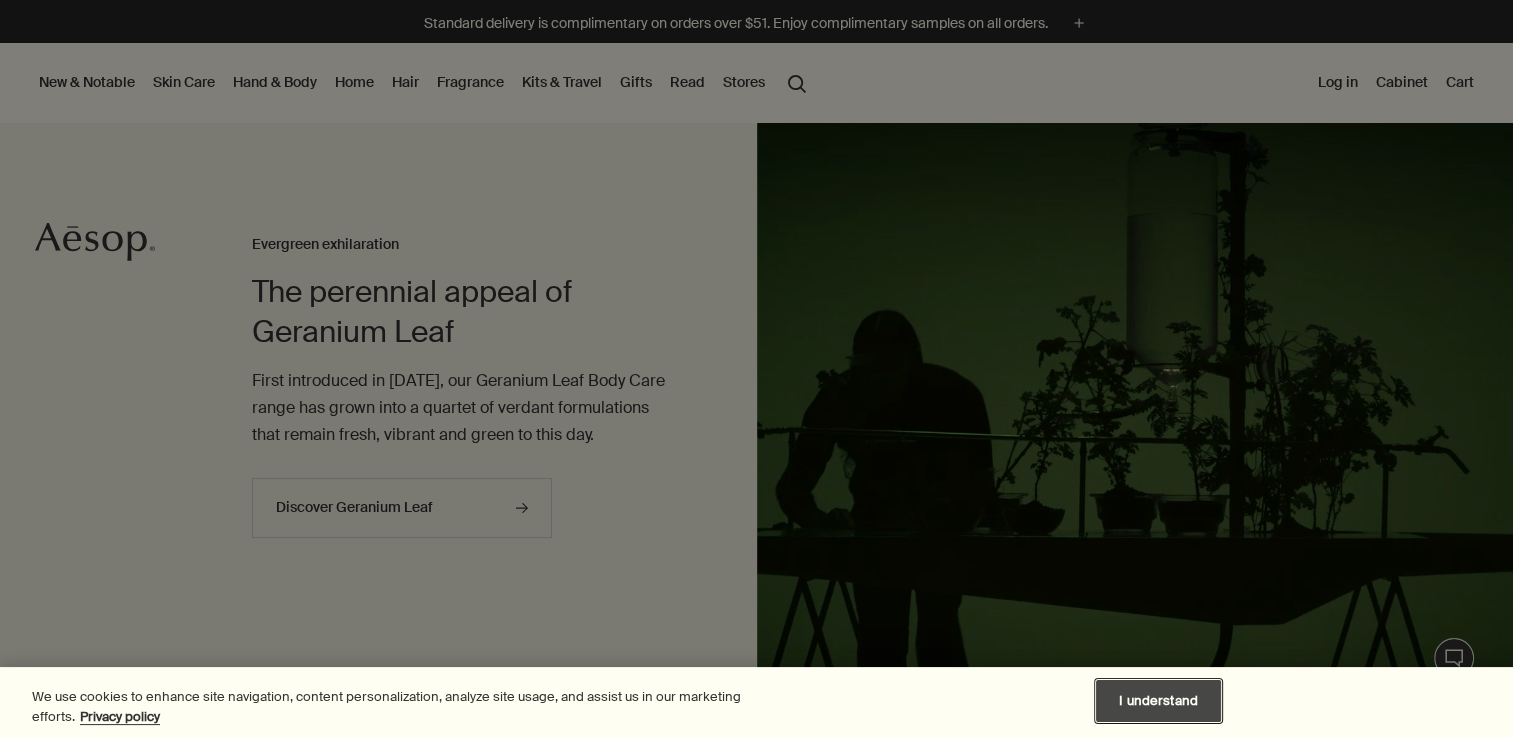 click on "I understand" at bounding box center [1158, 701] 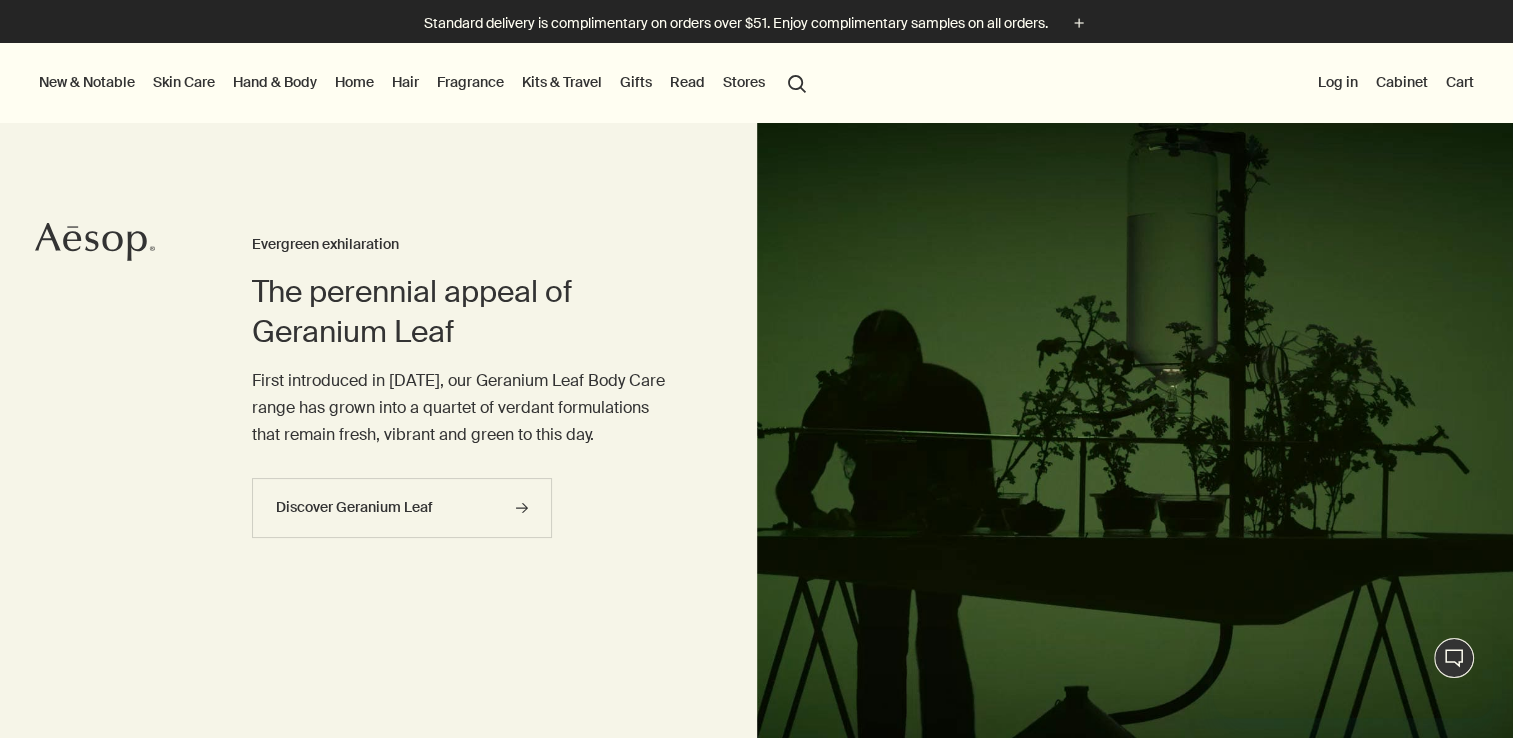 scroll, scrollTop: 0, scrollLeft: 0, axis: both 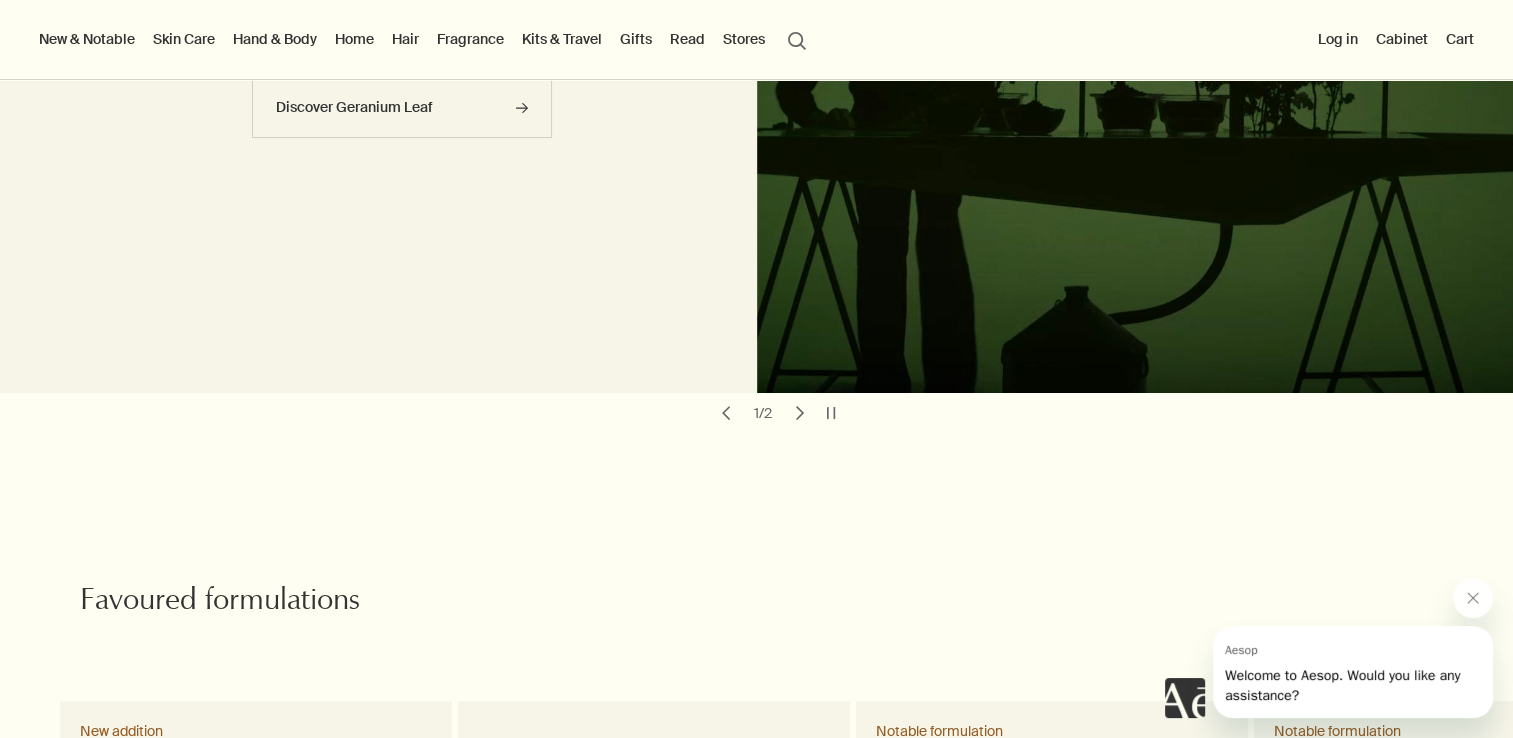click on "chevron" at bounding box center [800, 413] 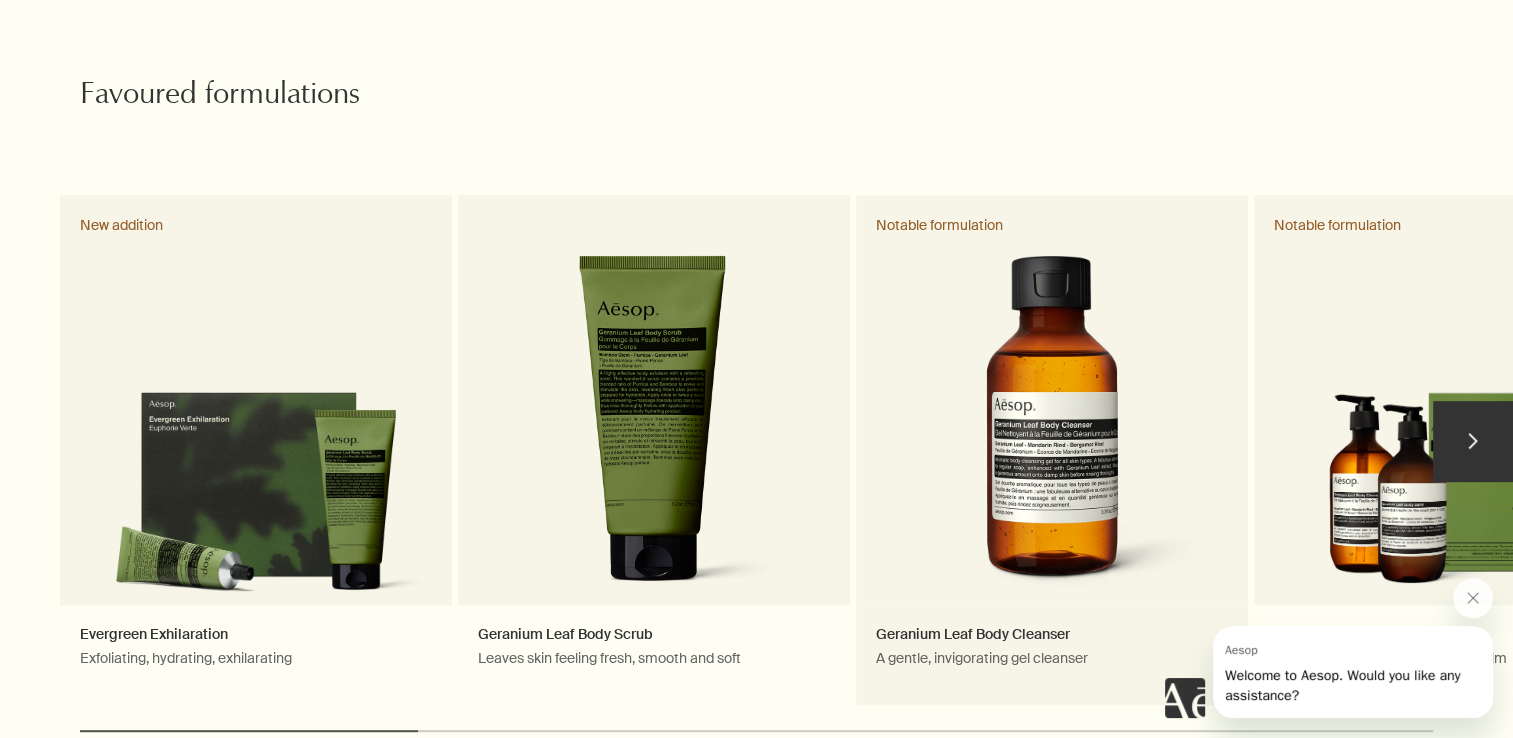 scroll, scrollTop: 1000, scrollLeft: 0, axis: vertical 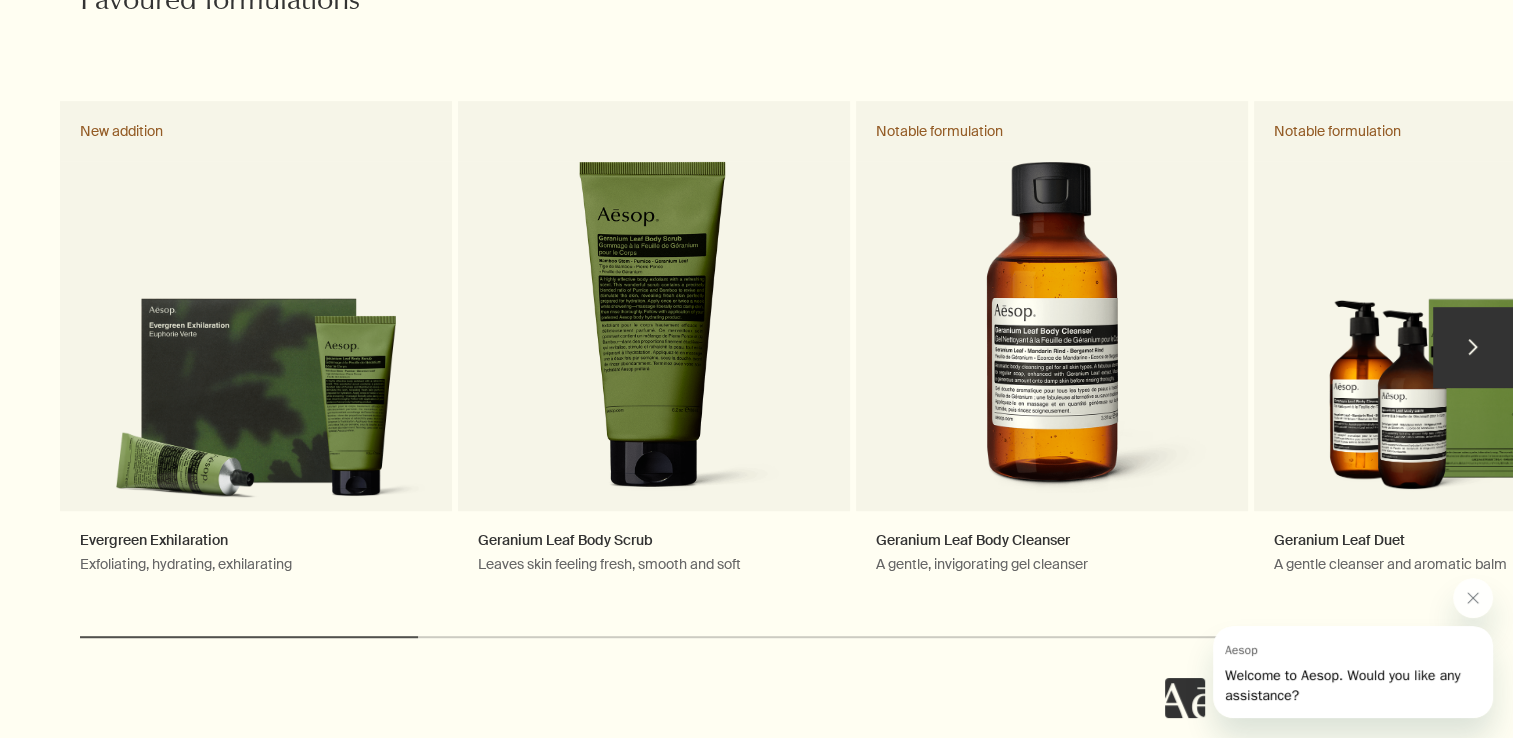 click on "chevron" at bounding box center (1473, 347) 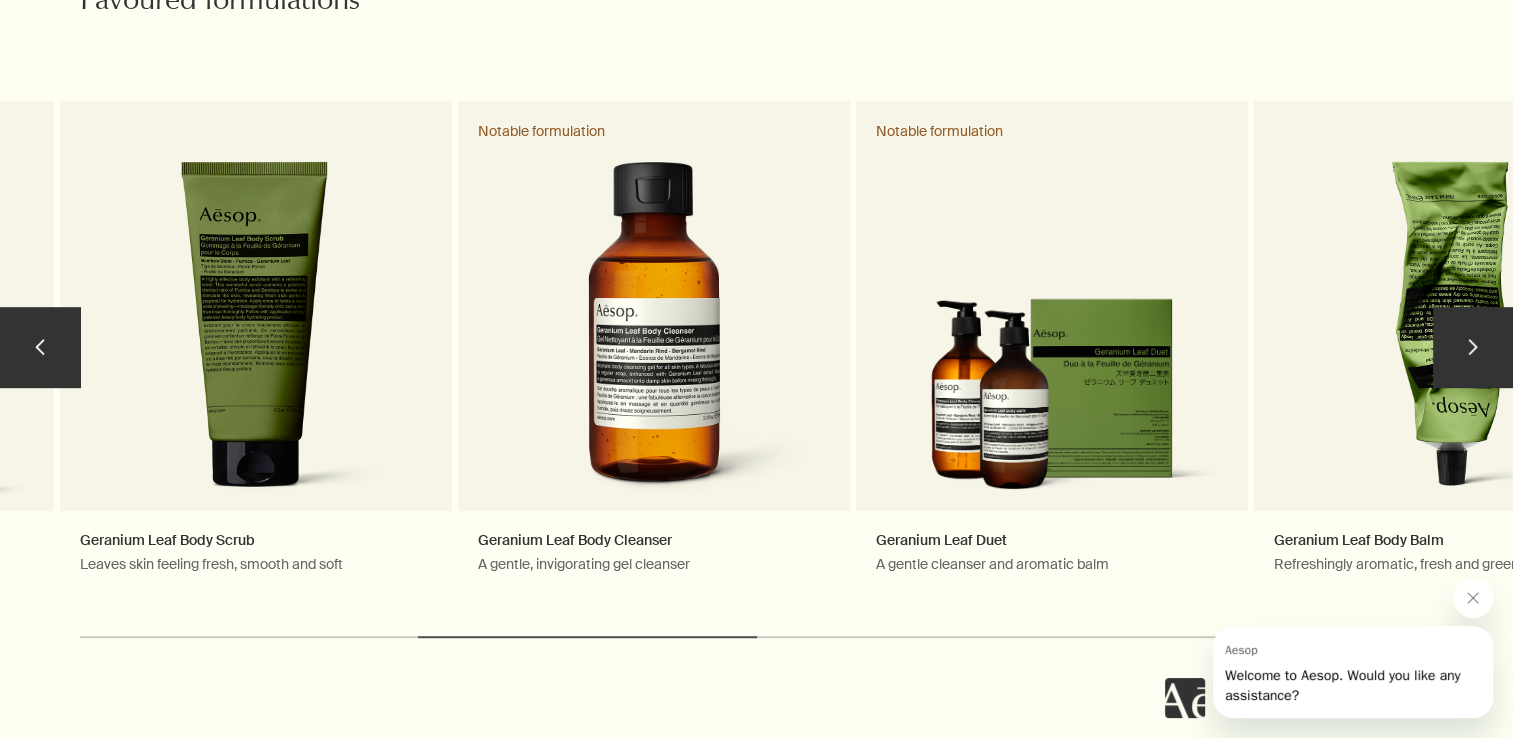 click on "chevron" at bounding box center [1473, 347] 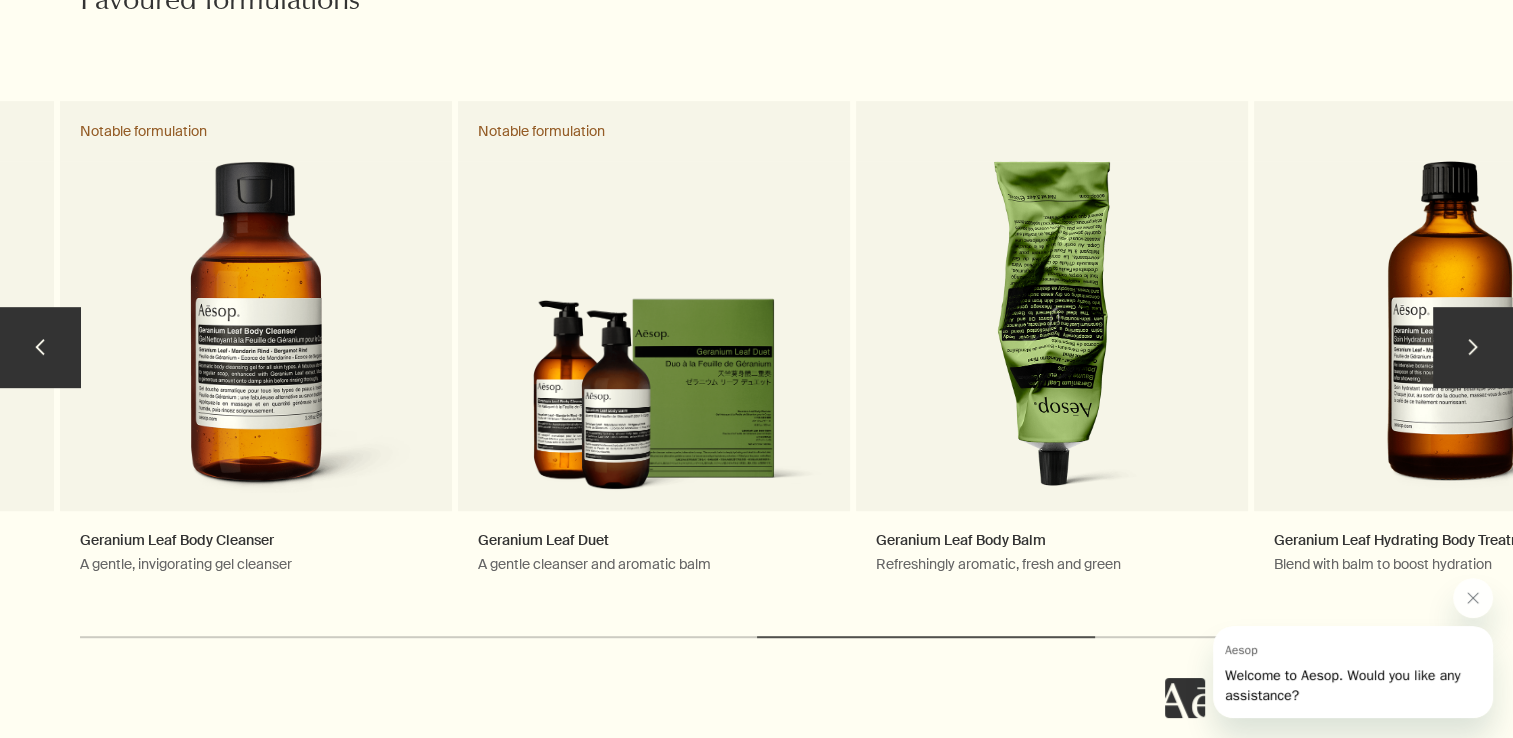 click on "chevron" at bounding box center (1473, 347) 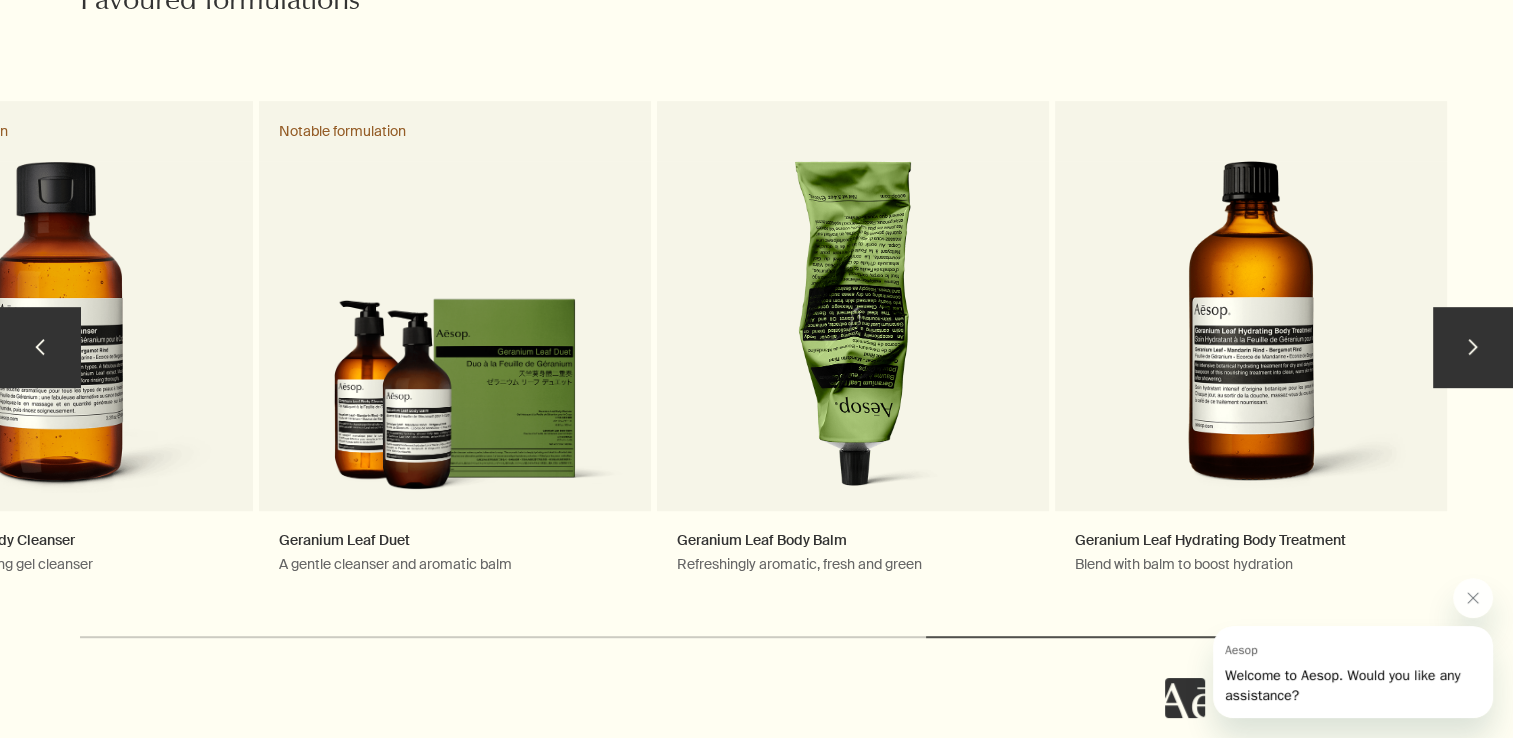 click on "chevron" at bounding box center (1473, 347) 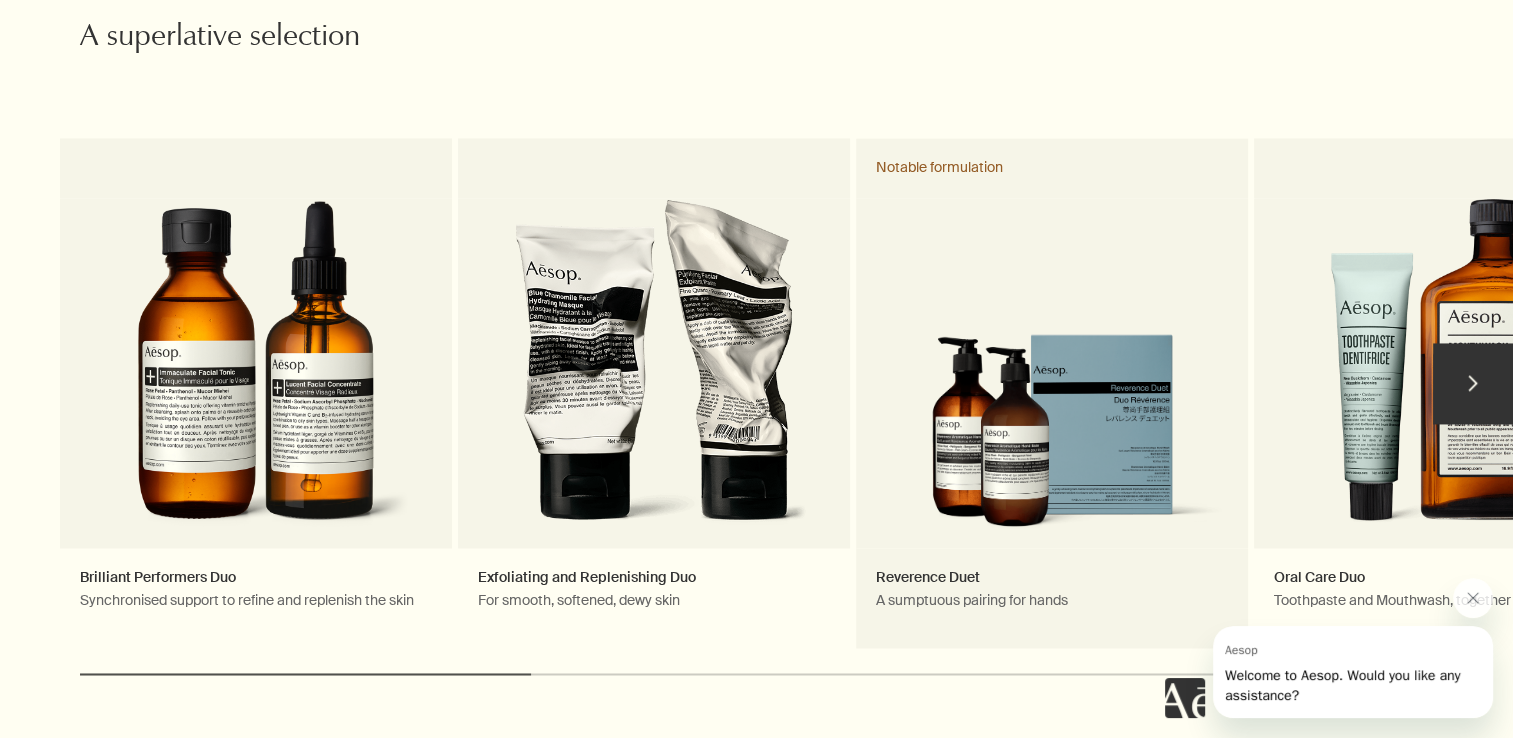 scroll, scrollTop: 3100, scrollLeft: 0, axis: vertical 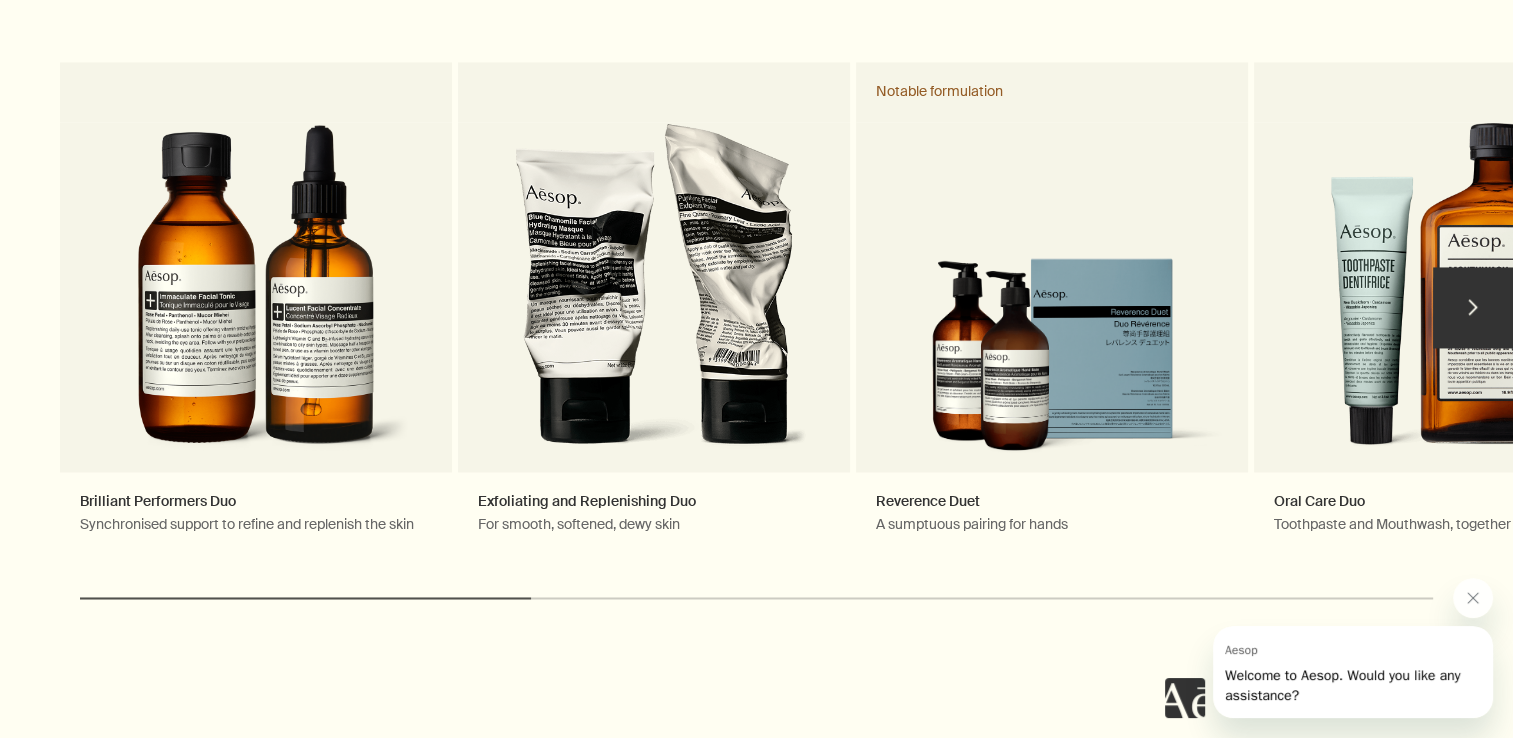 click on "chevron" at bounding box center [1473, 307] 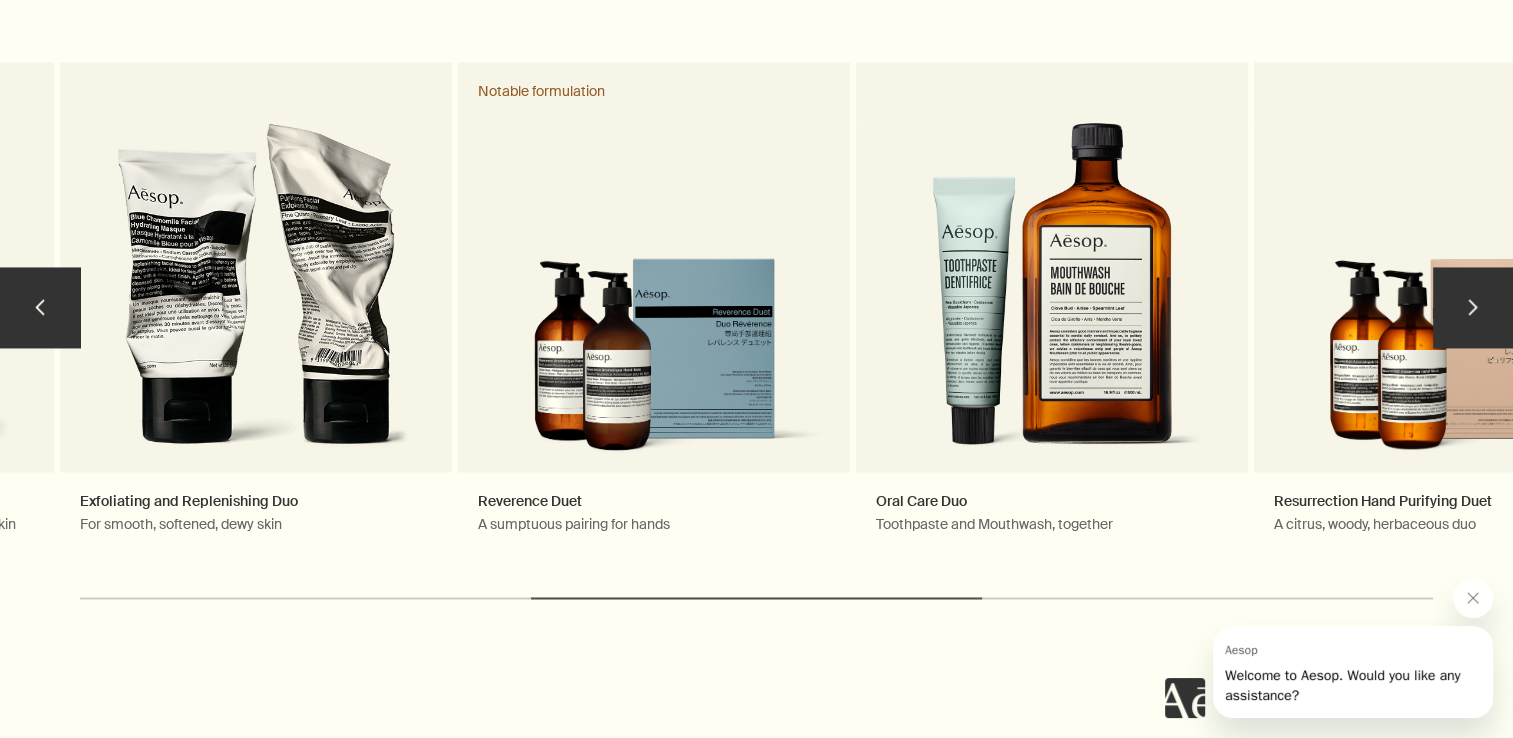 click on "chevron" at bounding box center (1473, 307) 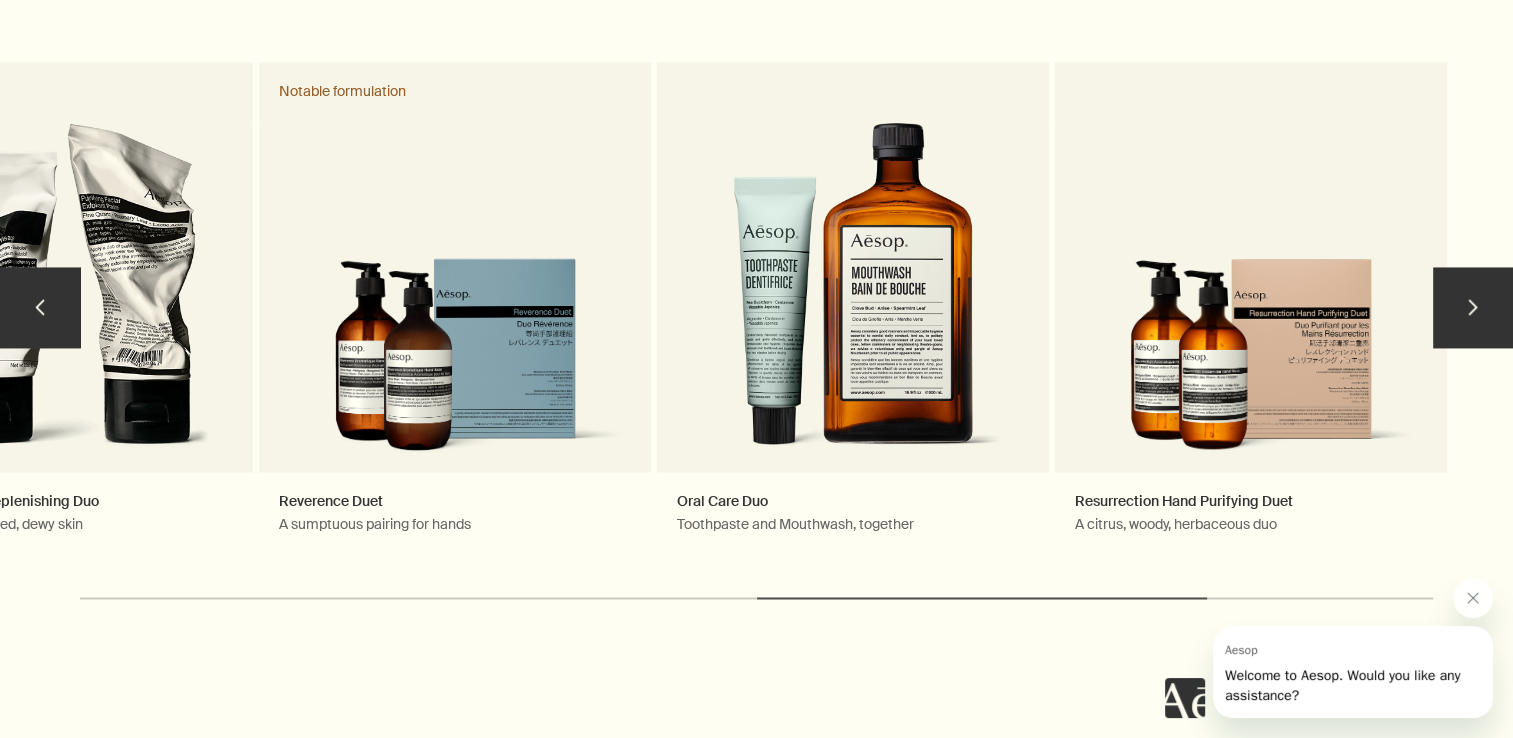 click on "chevron" at bounding box center (1473, 307) 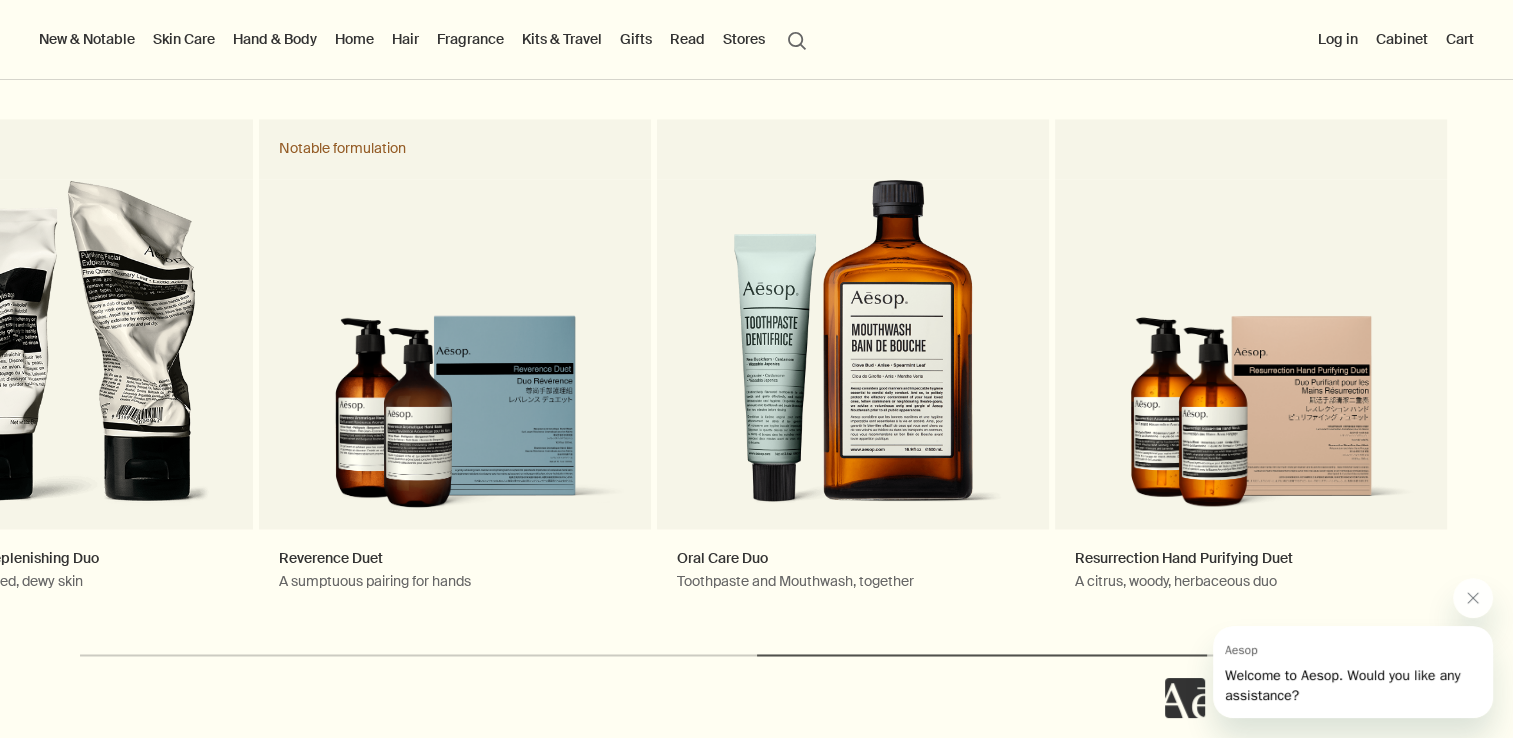 scroll, scrollTop: 2800, scrollLeft: 0, axis: vertical 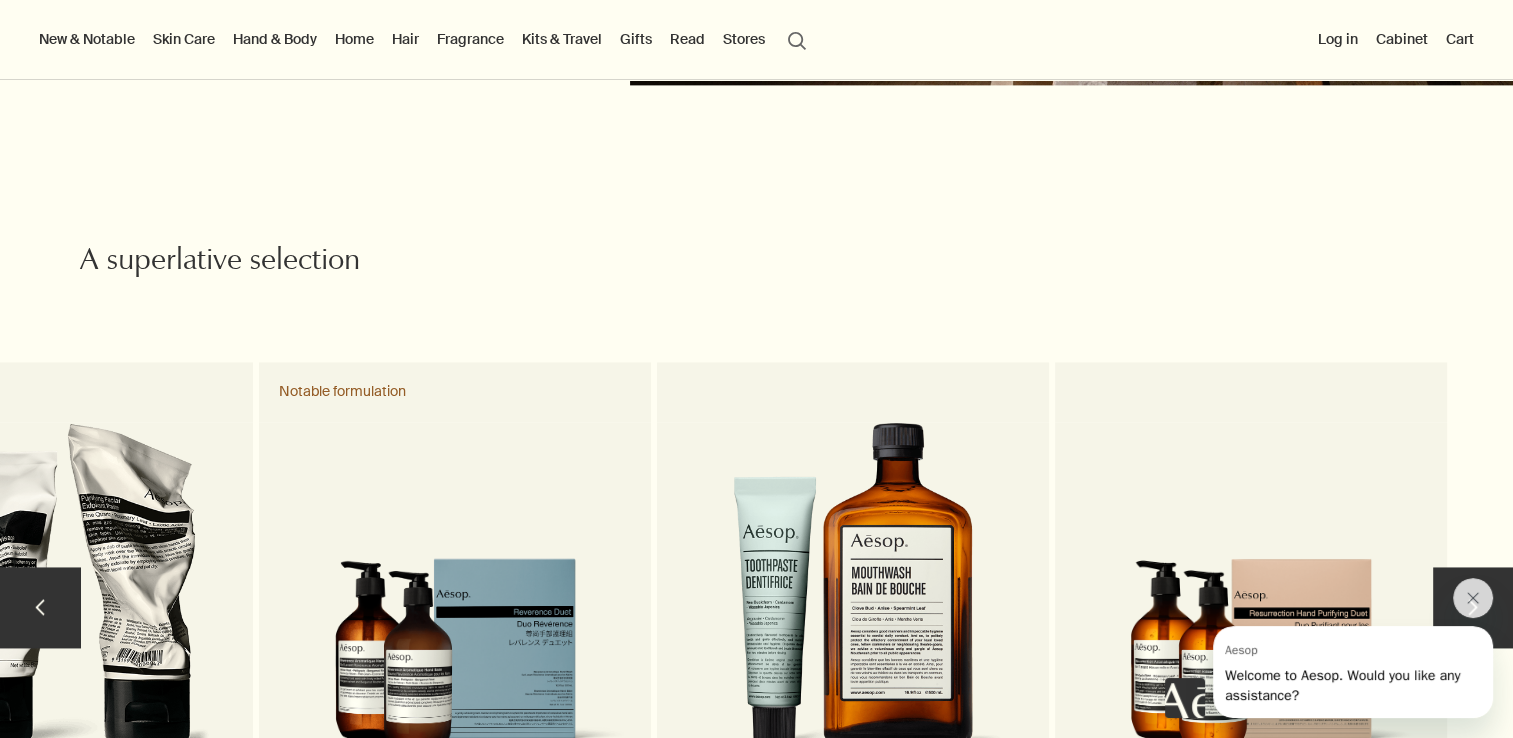 click on "Oral Care Duo Toothpaste and Mouthwash, together" at bounding box center (853, 617) 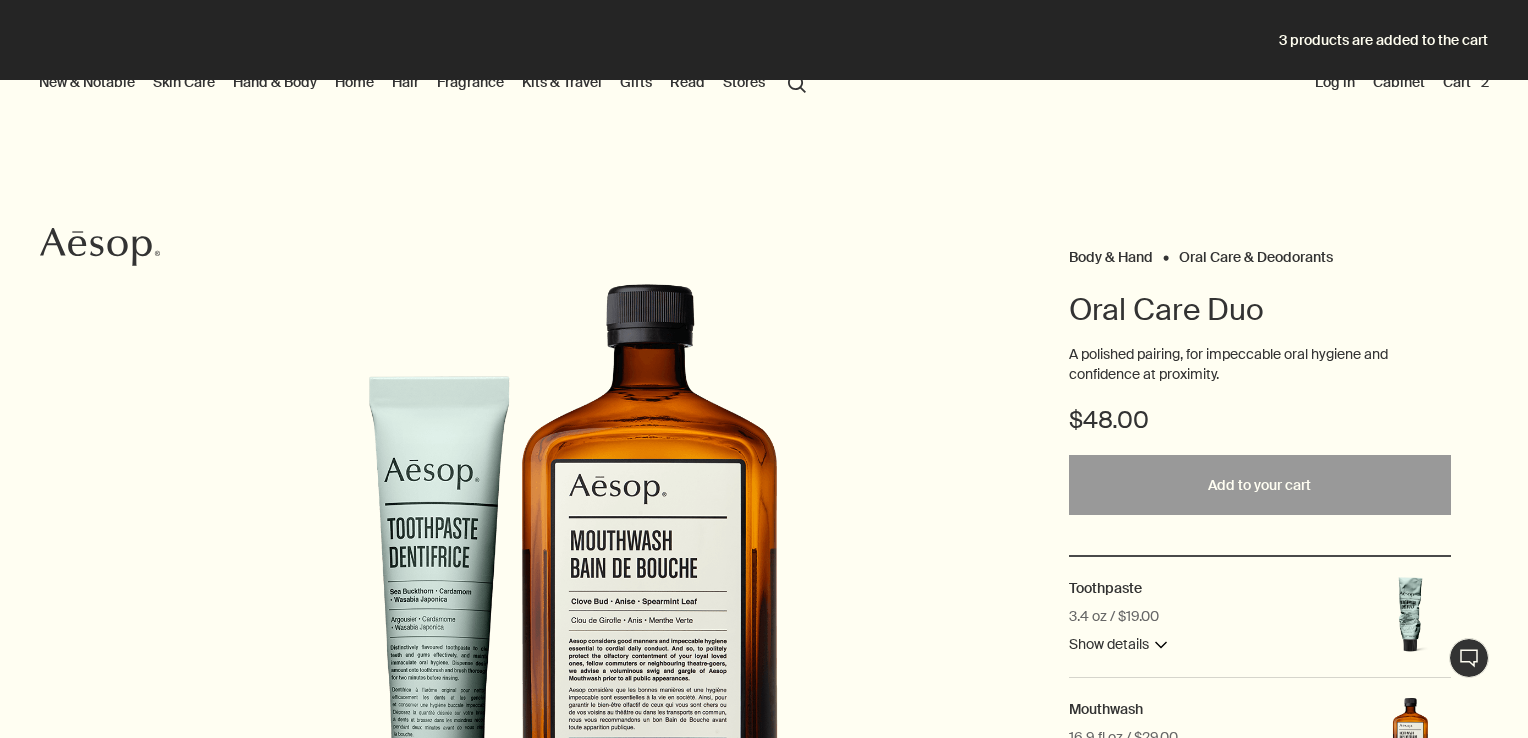 scroll, scrollTop: 0, scrollLeft: 0, axis: both 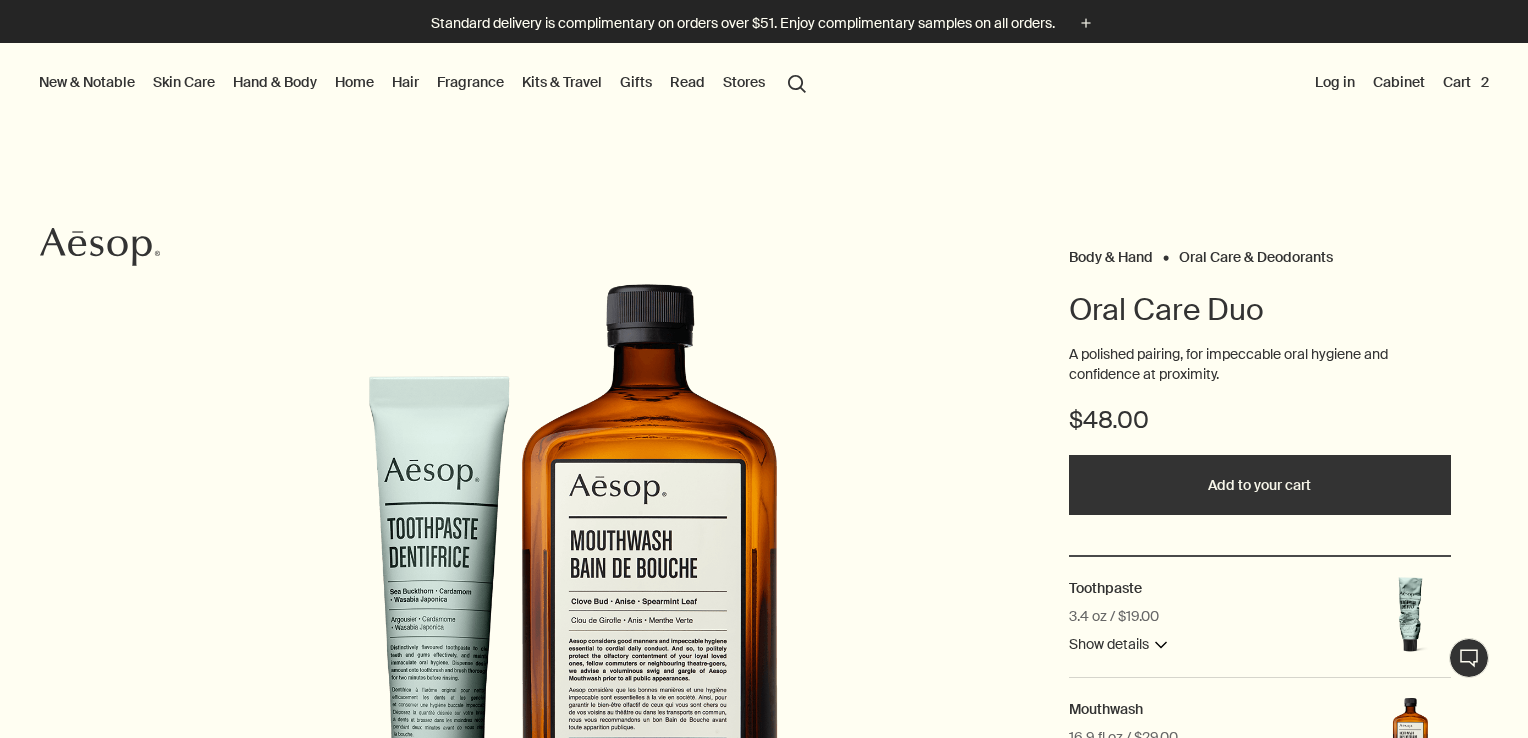 click on "Added to your cart Add to your cart" at bounding box center (1260, 485) 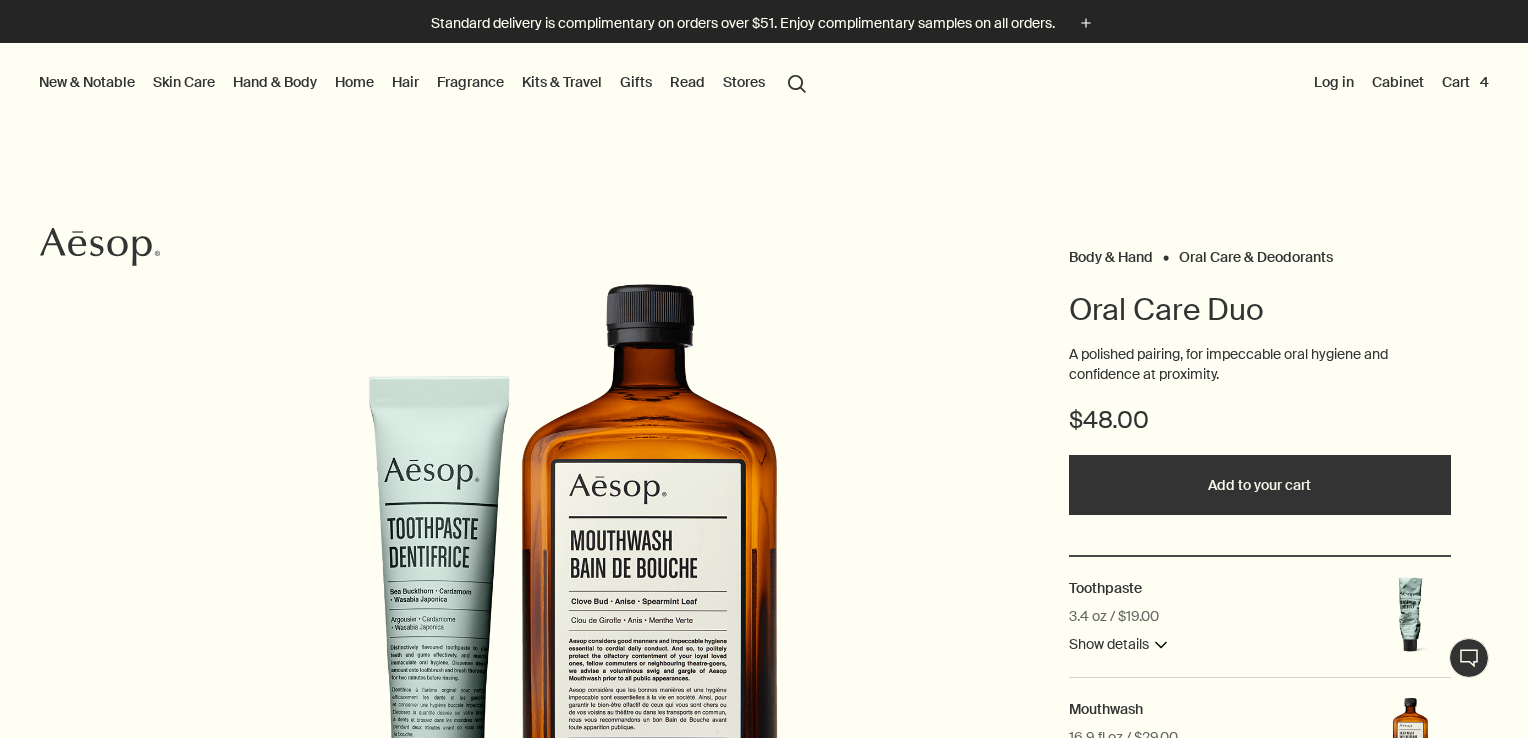 click on "Log in Cabinet Cart 4" at bounding box center [1401, 83] 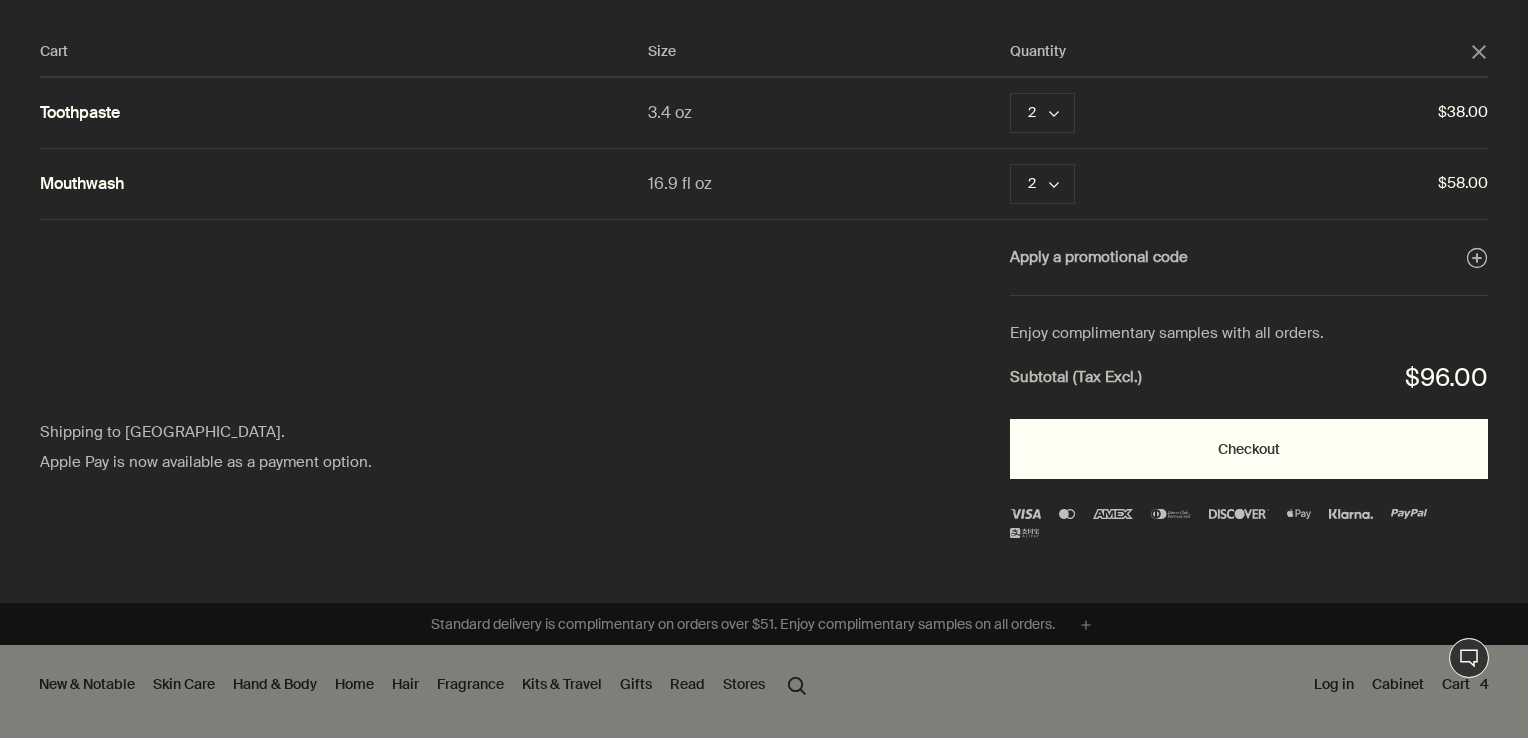 click on "Checkout" at bounding box center [1249, 449] 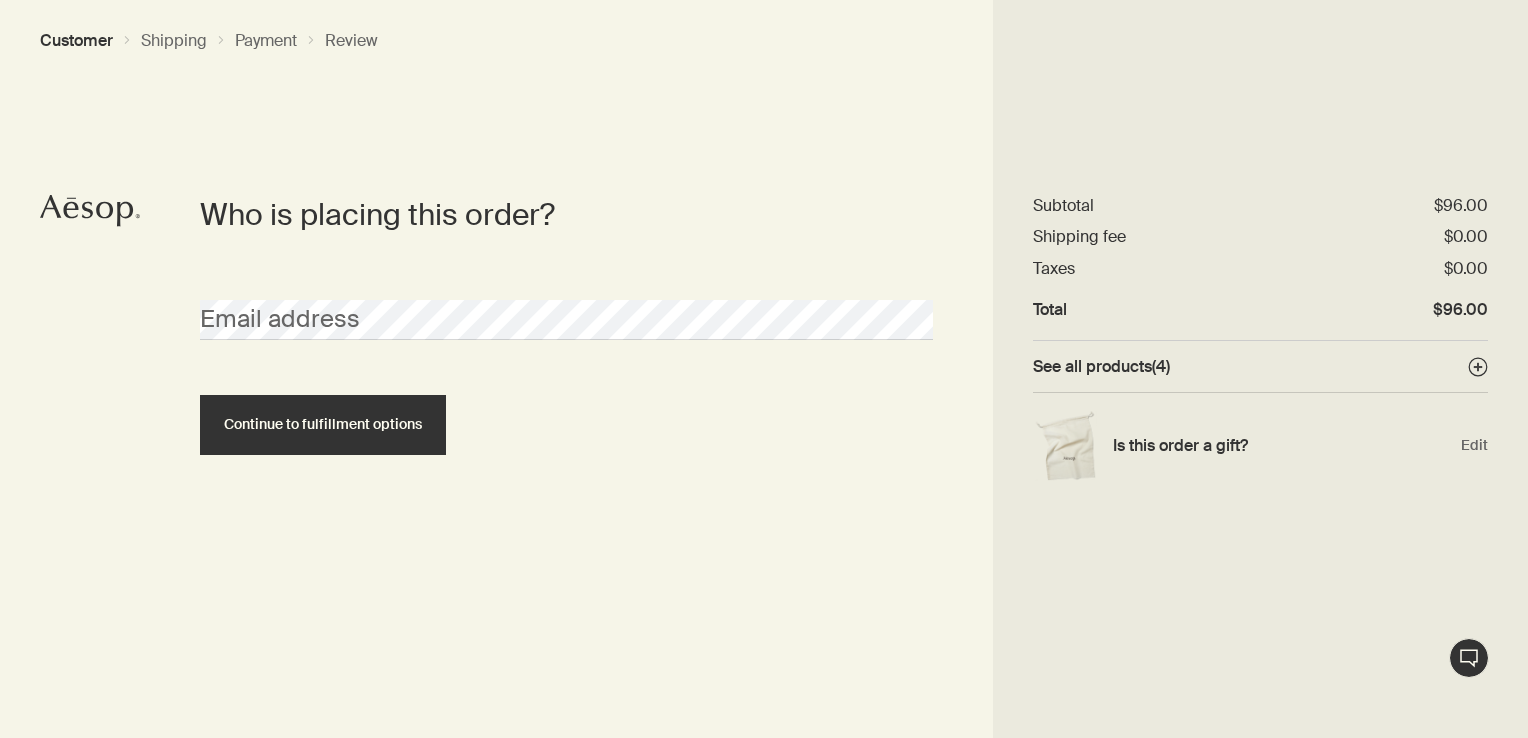 scroll, scrollTop: 0, scrollLeft: 0, axis: both 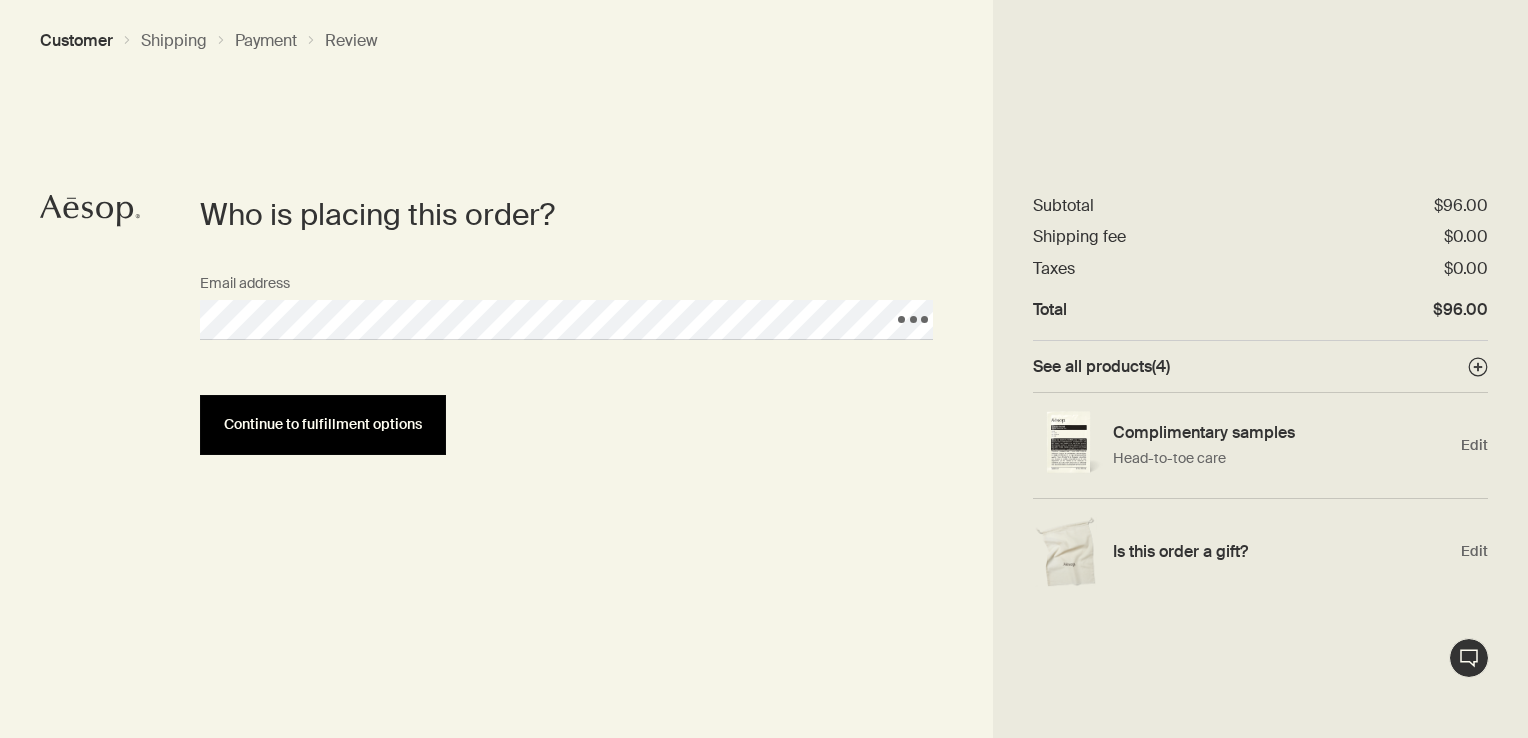 click on "Continue to fulfillment options" at bounding box center [323, 425] 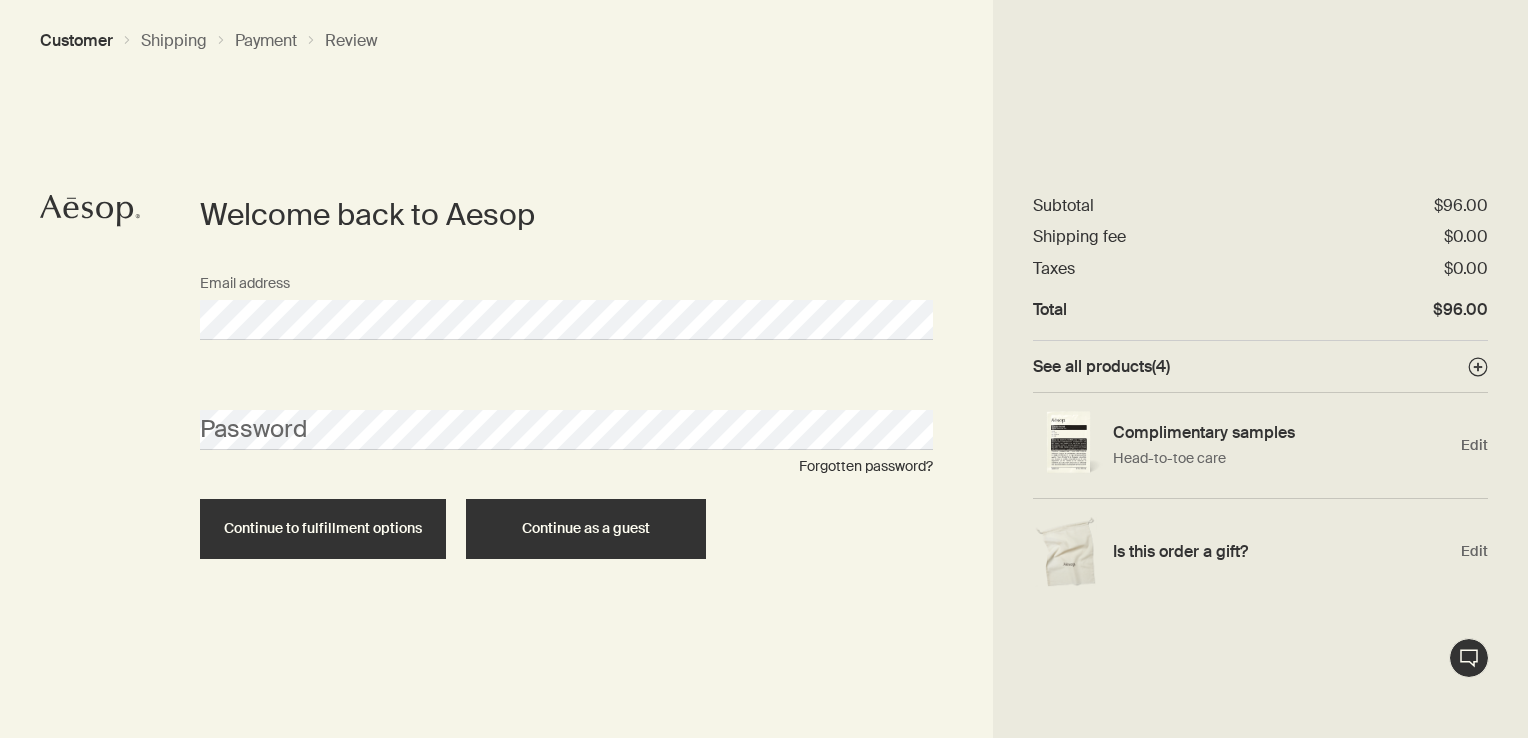 click on "Continue as a guest" at bounding box center (586, 529) 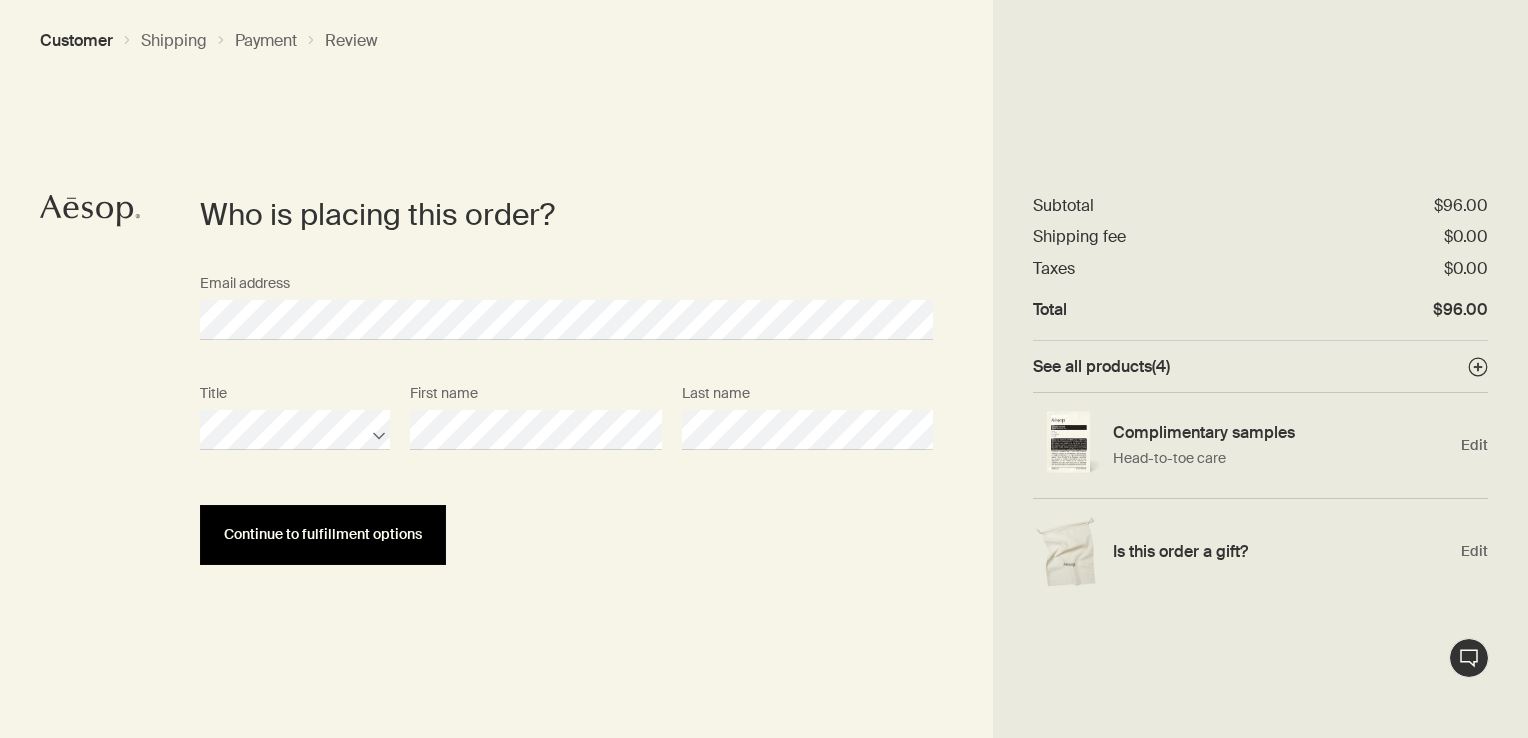 click on "Continue to fulfillment options" at bounding box center [323, 534] 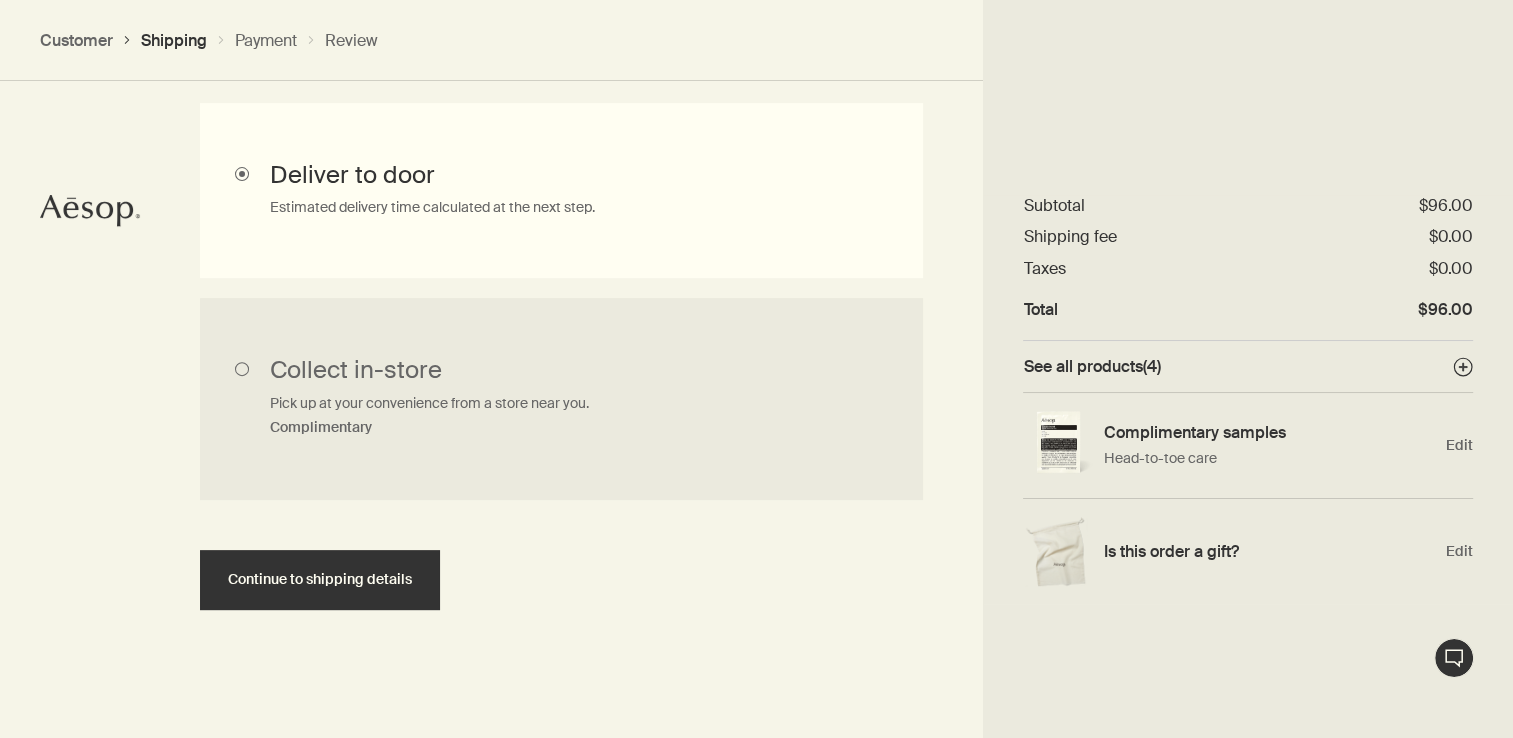 scroll, scrollTop: 614, scrollLeft: 0, axis: vertical 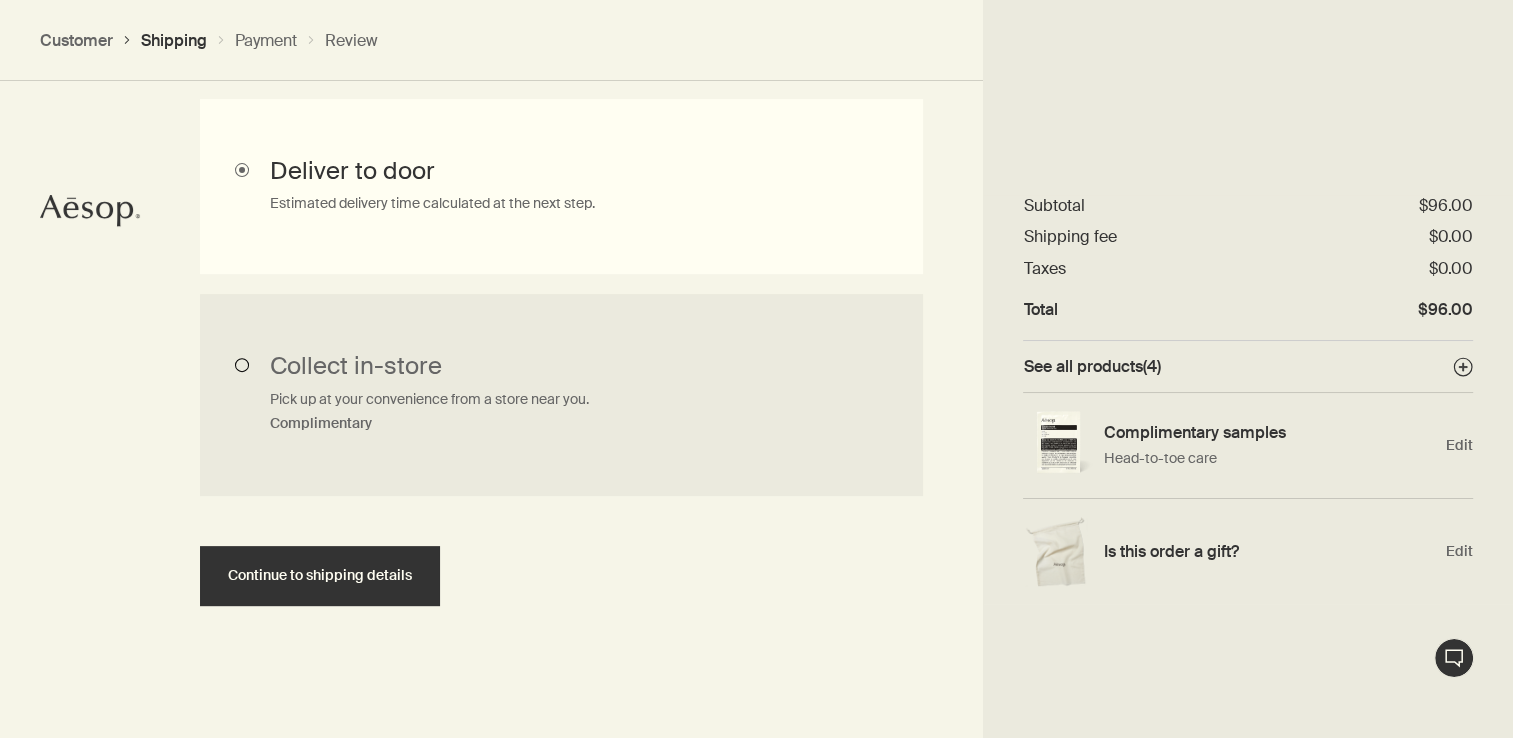 click on "Collect in-store Pick up at your convenience from a store near you. Complimentary" at bounding box center [561, 395] 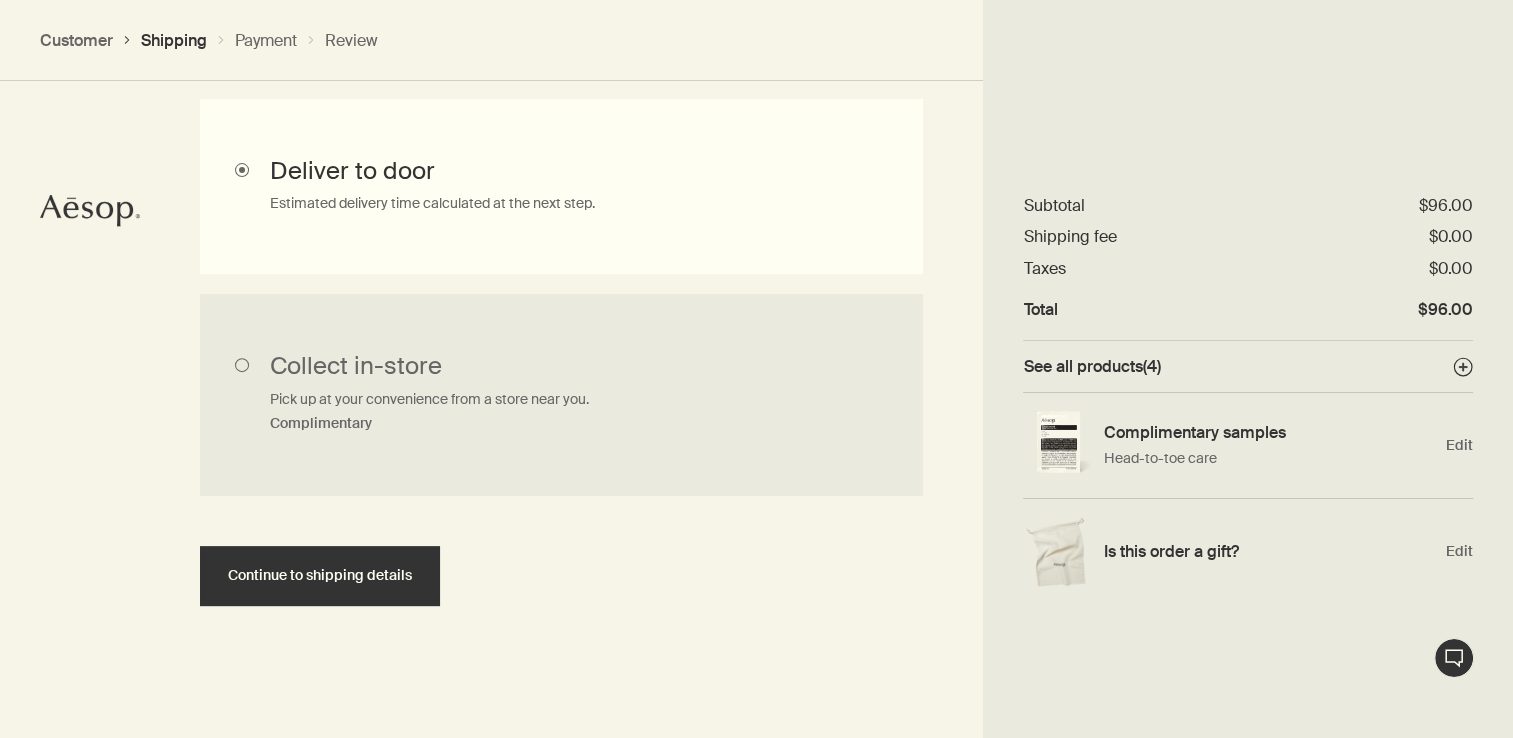 radio on "true" 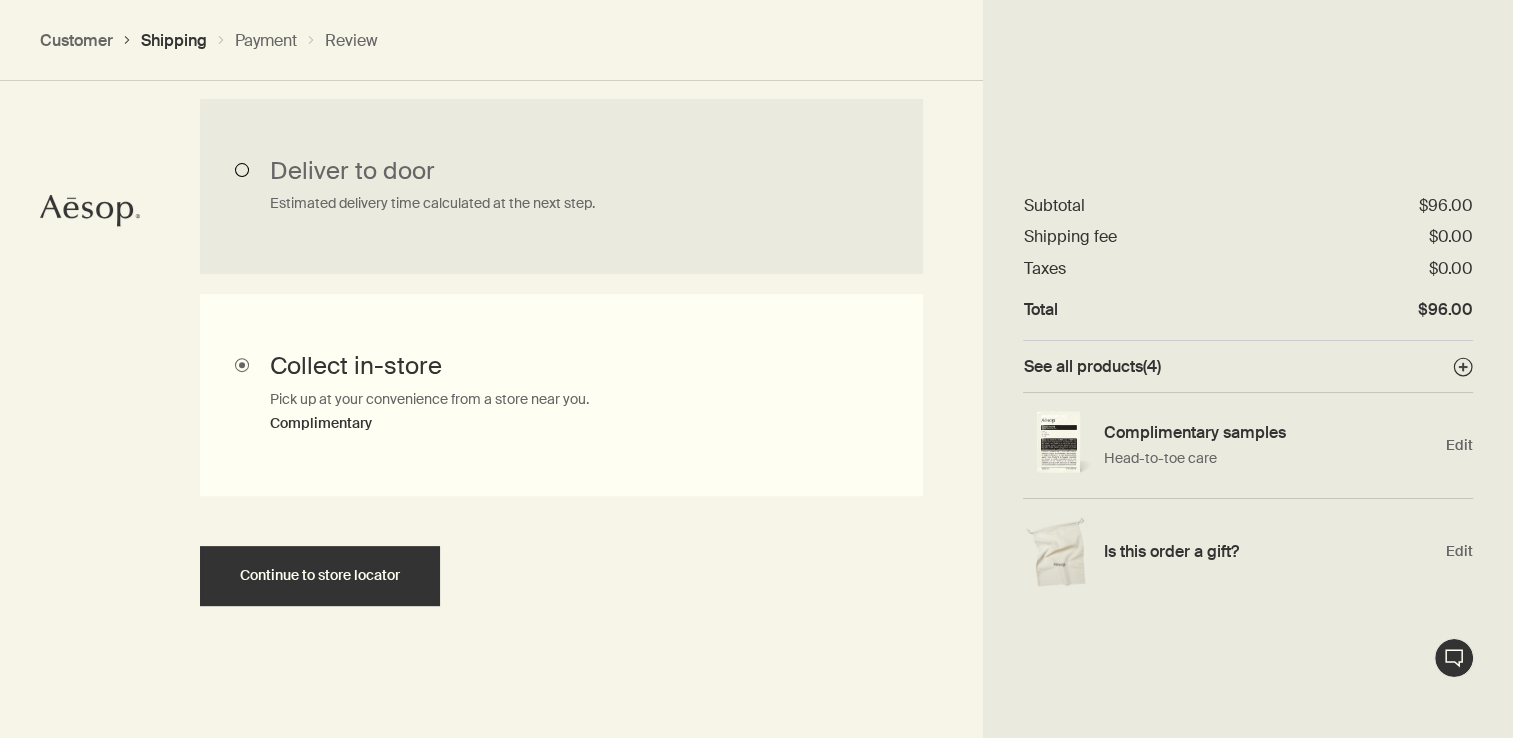 click on "Deliver to door Estimated delivery time calculated at the next step." at bounding box center (561, 186) 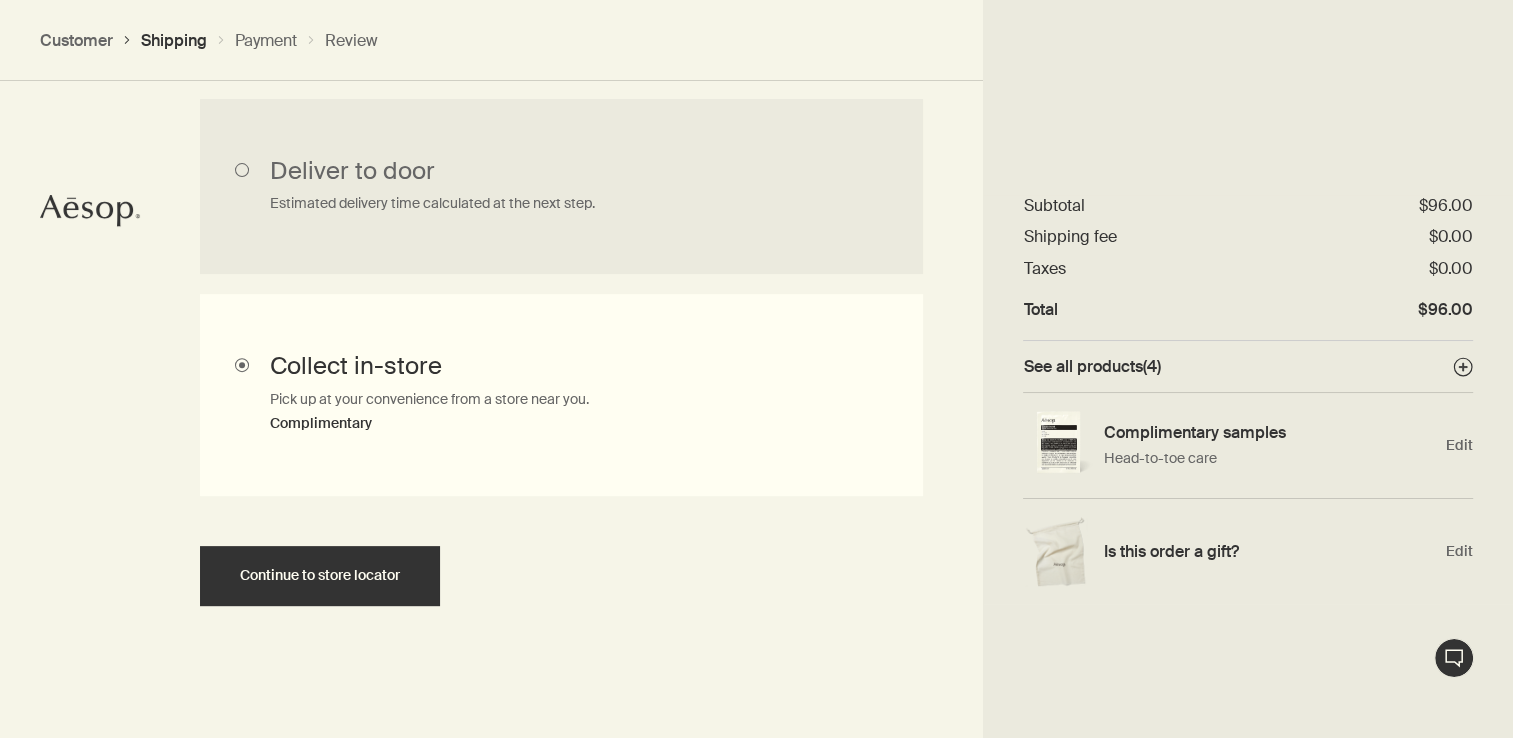radio on "true" 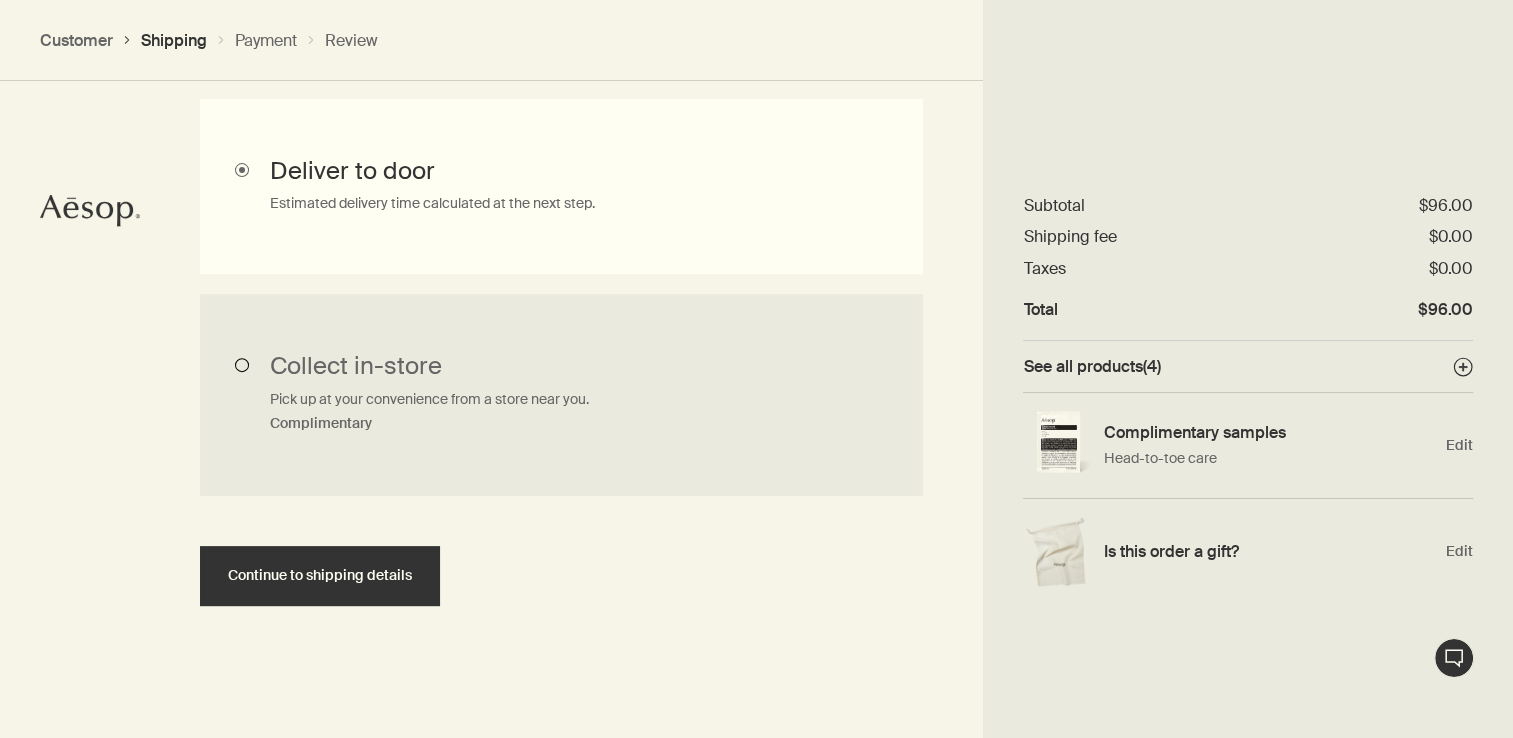 click on "Collect in-store Pick up at your convenience from a store near you. Complimentary" at bounding box center (561, 395) 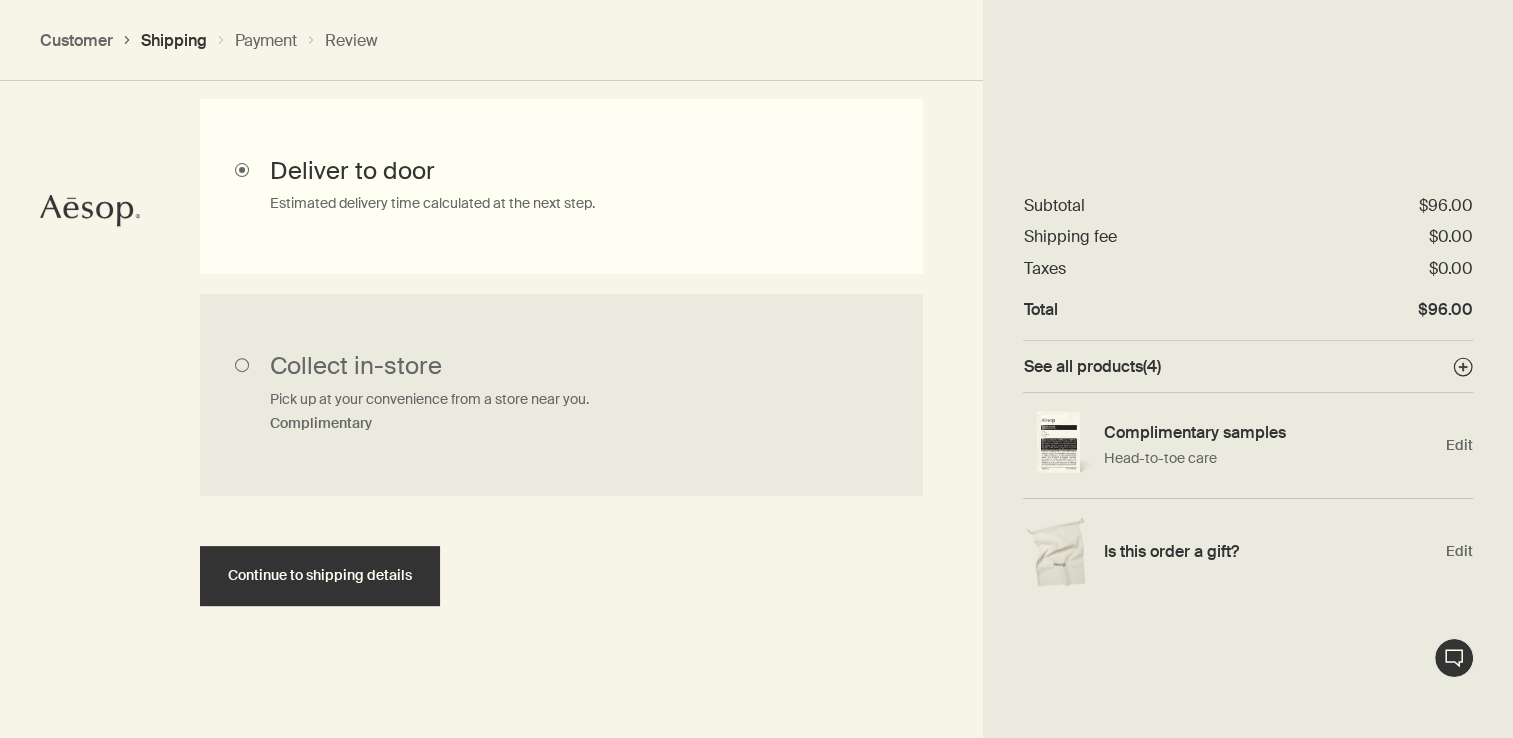 radio on "true" 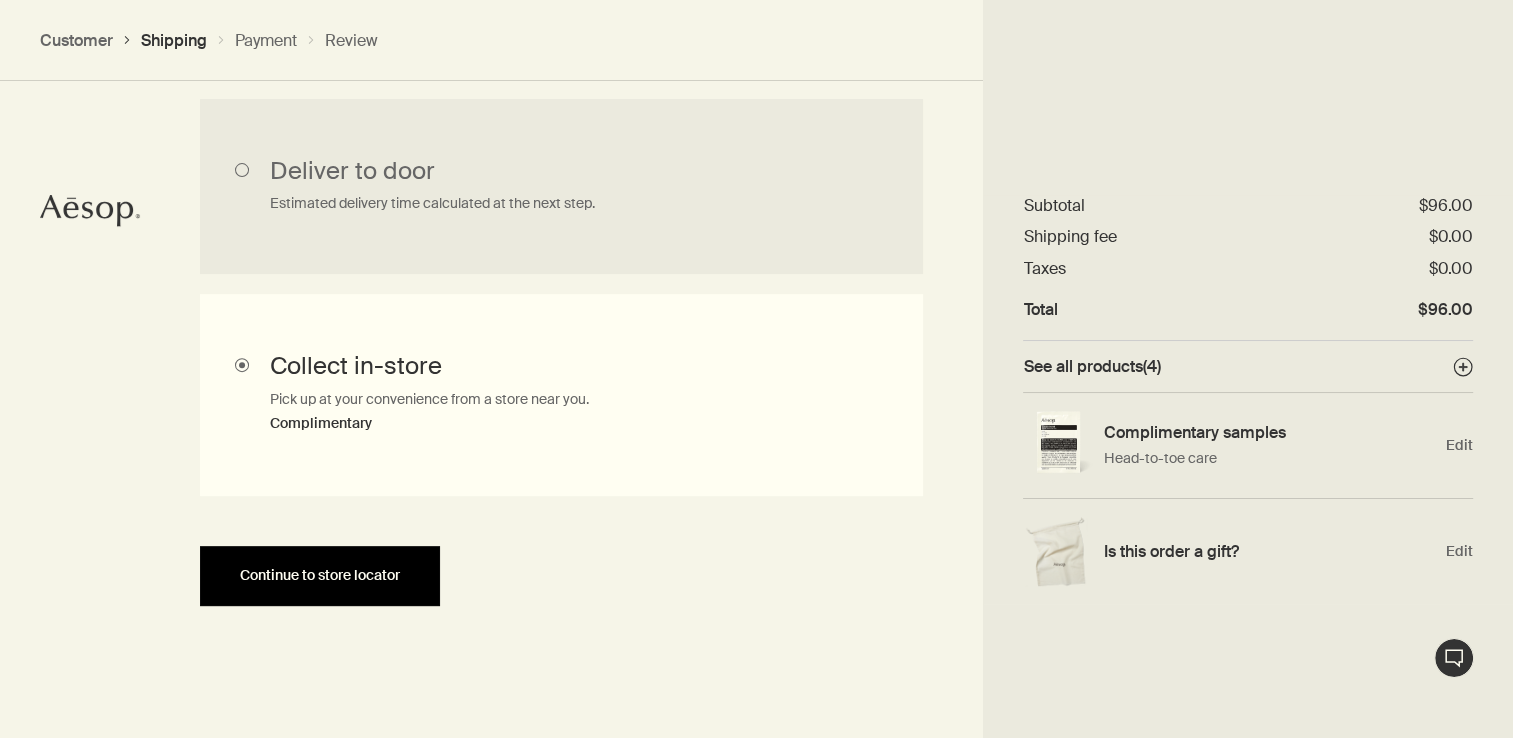 click on "Continue to store locator" at bounding box center [320, 576] 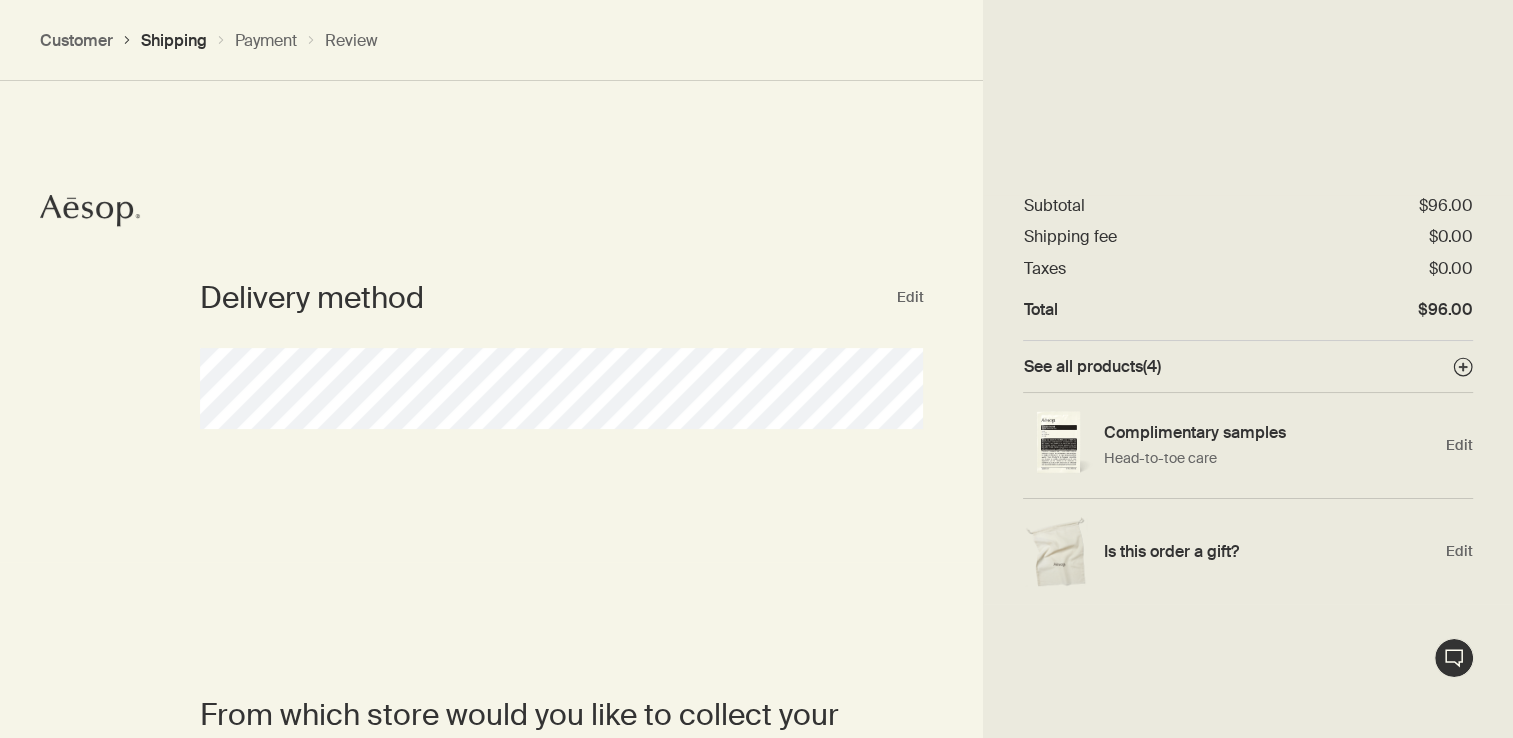 scroll, scrollTop: 265, scrollLeft: 0, axis: vertical 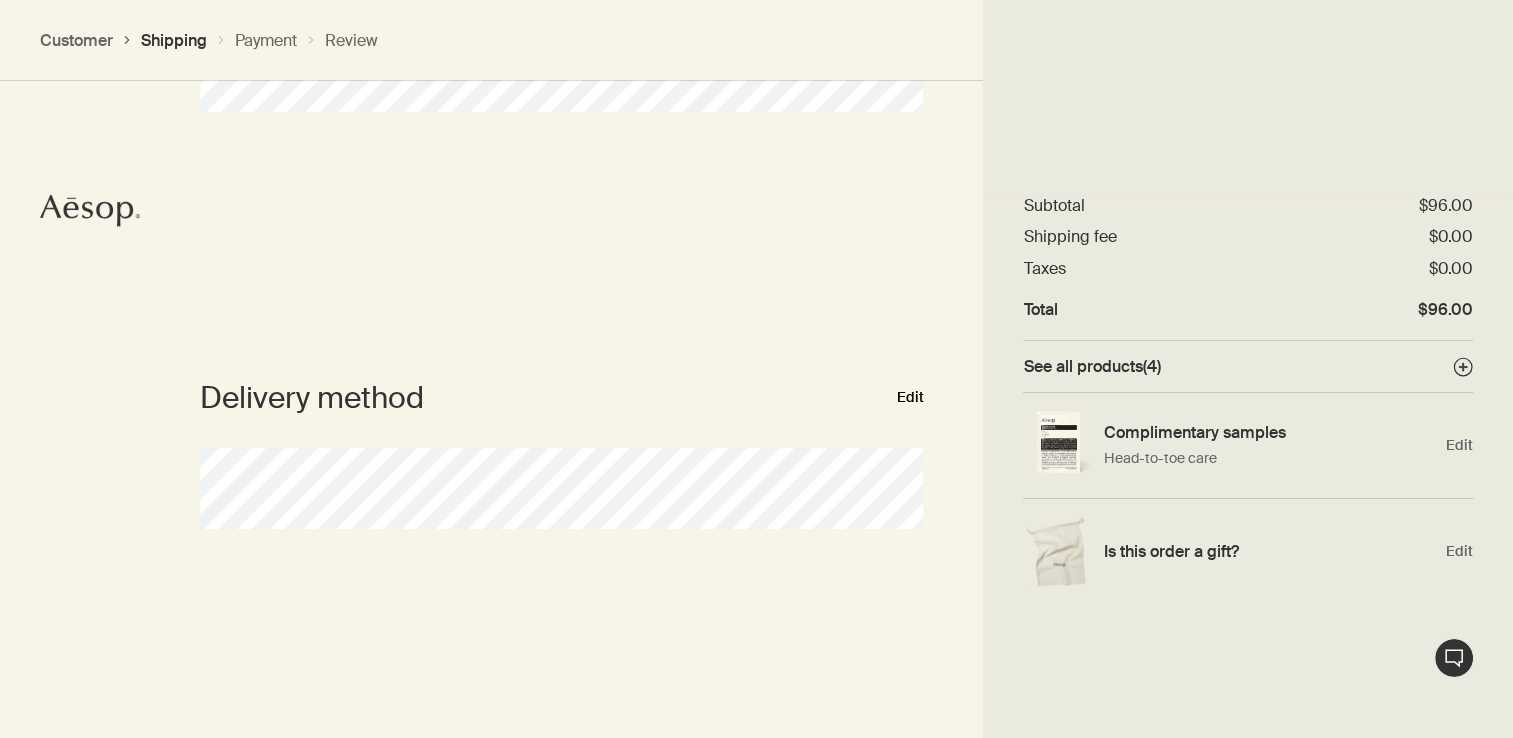 click on "Edit" at bounding box center (909, 398) 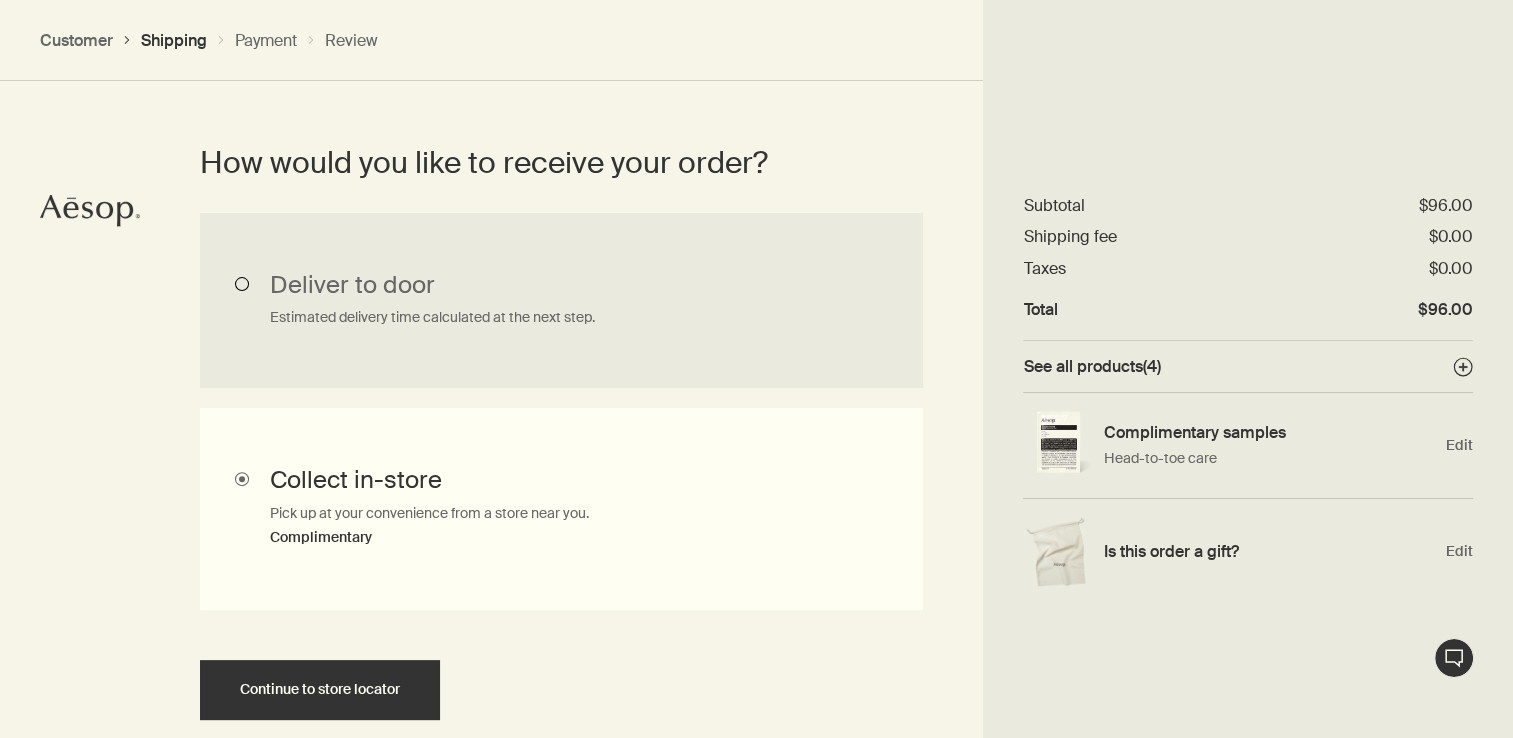 click on "How would you like to receive your order? Collect in-store Pick up at your convenience from a store near you. Complimentary Deliver to door Estimated delivery time calculated at the next step. Continue to store locator" at bounding box center (561, 431) 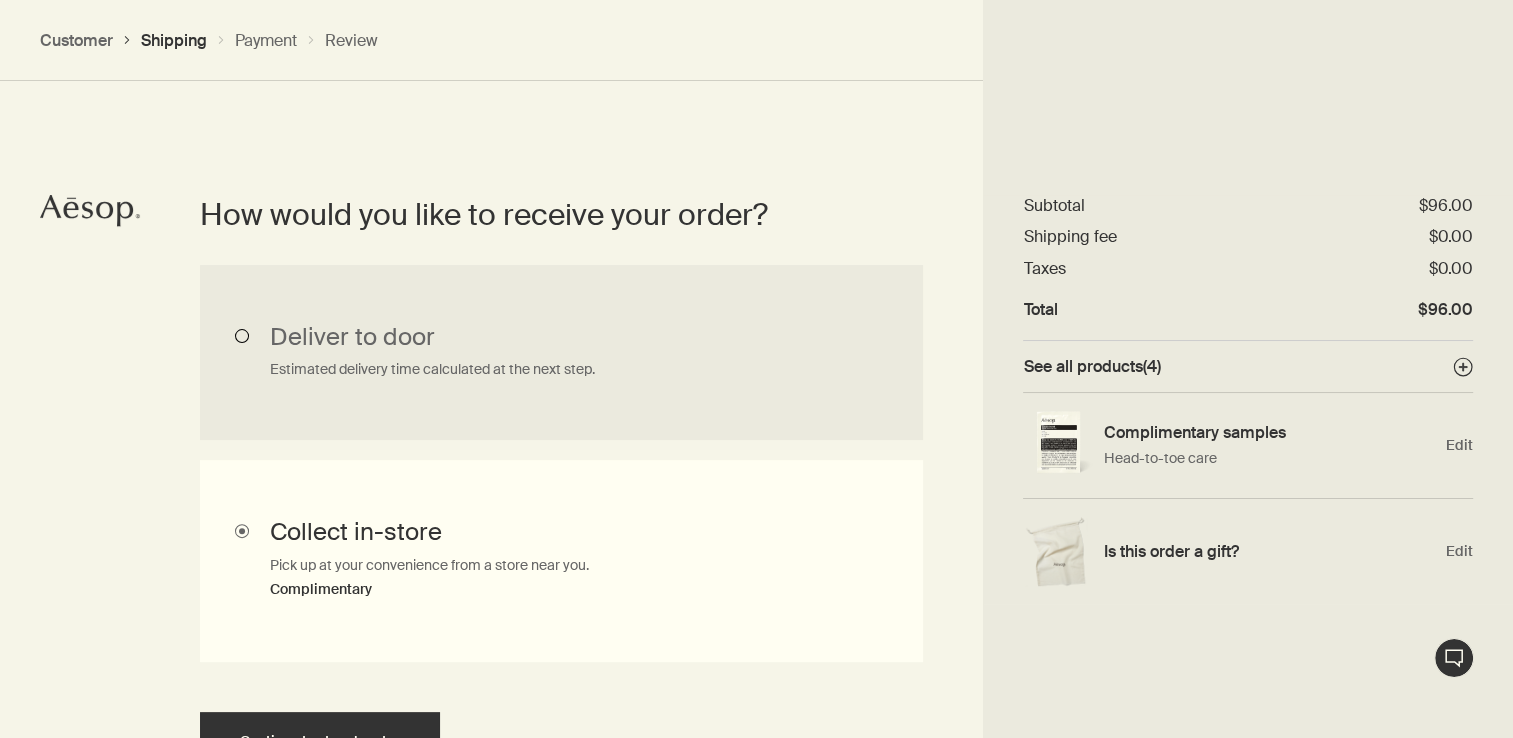 click on "Deliver to door Estimated delivery time calculated at the next step." at bounding box center (561, 352) 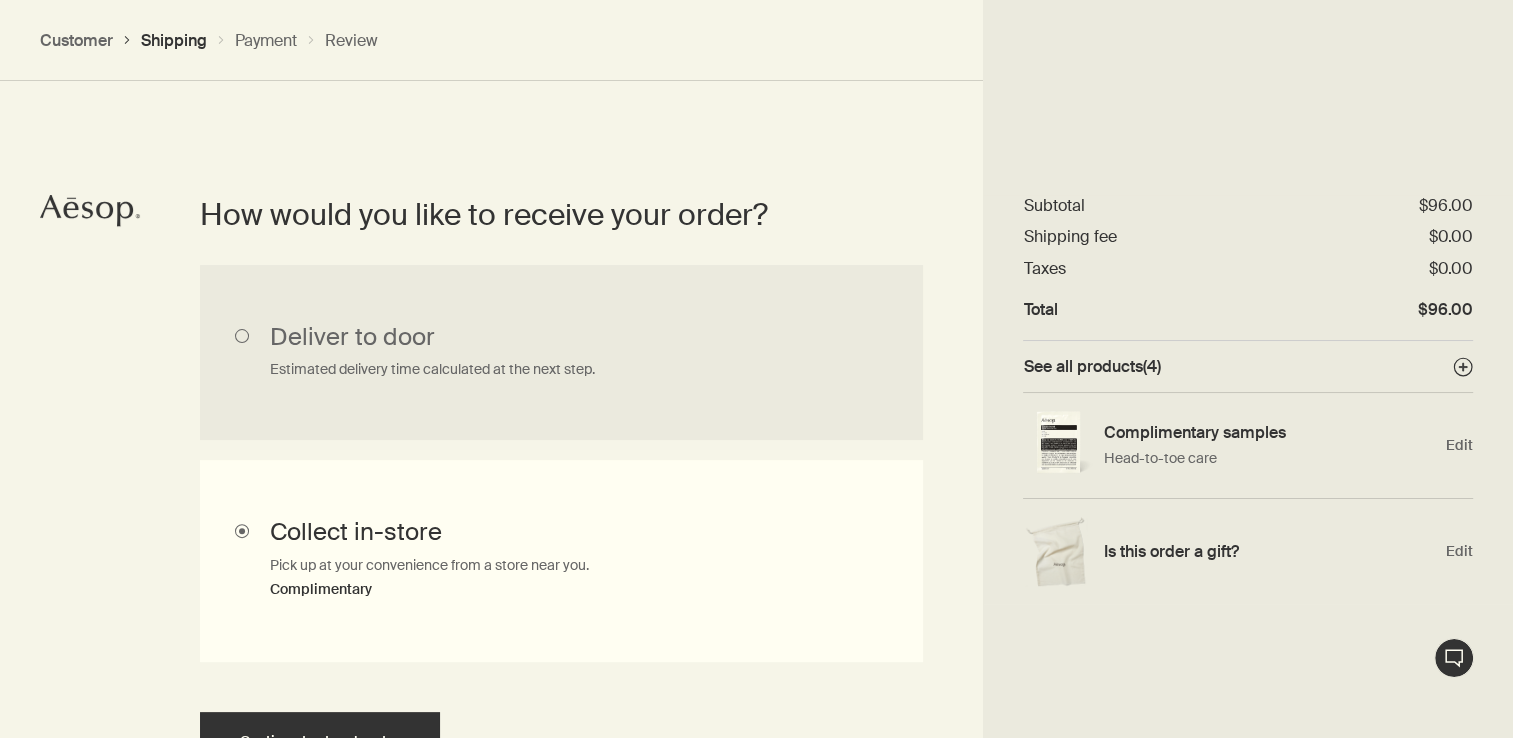 radio on "true" 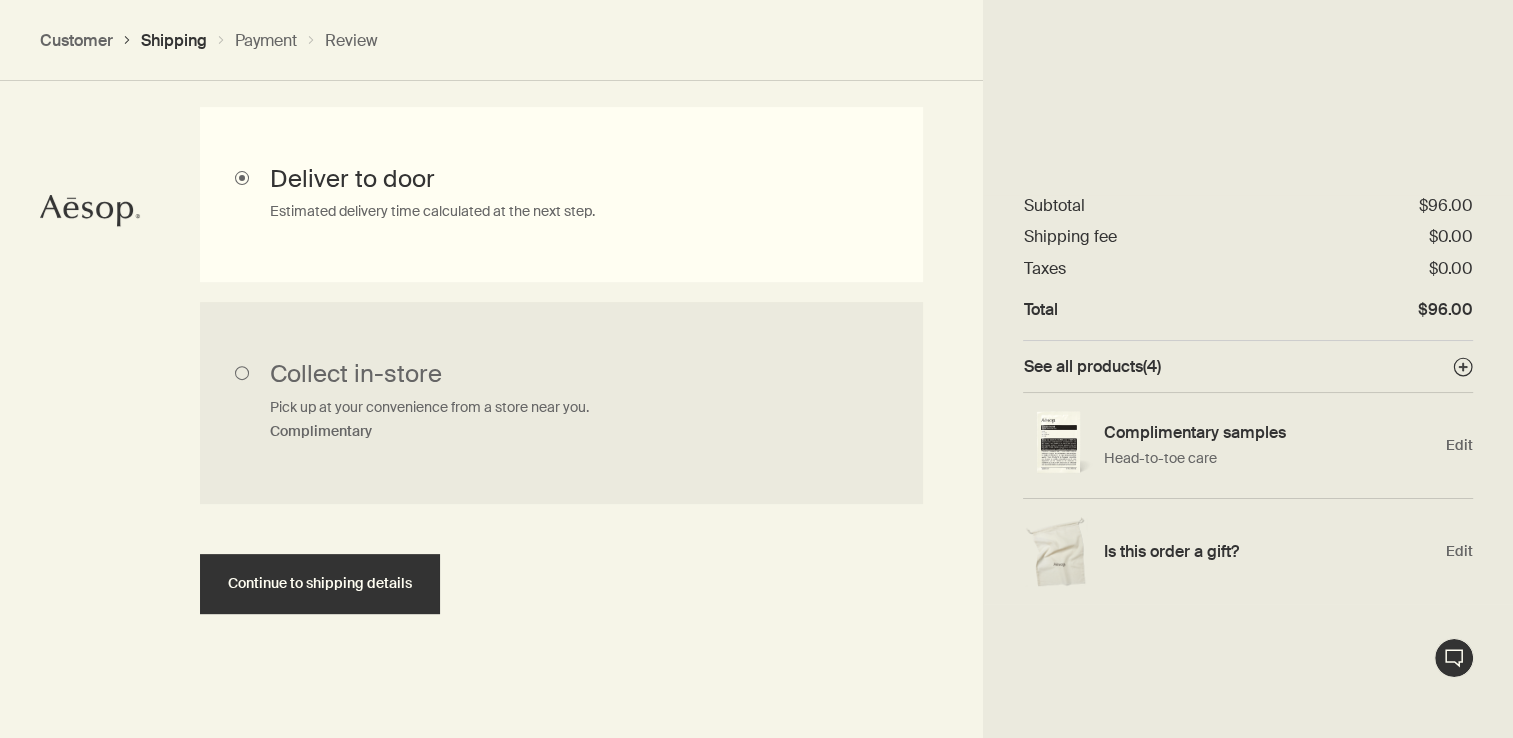 scroll, scrollTop: 614, scrollLeft: 0, axis: vertical 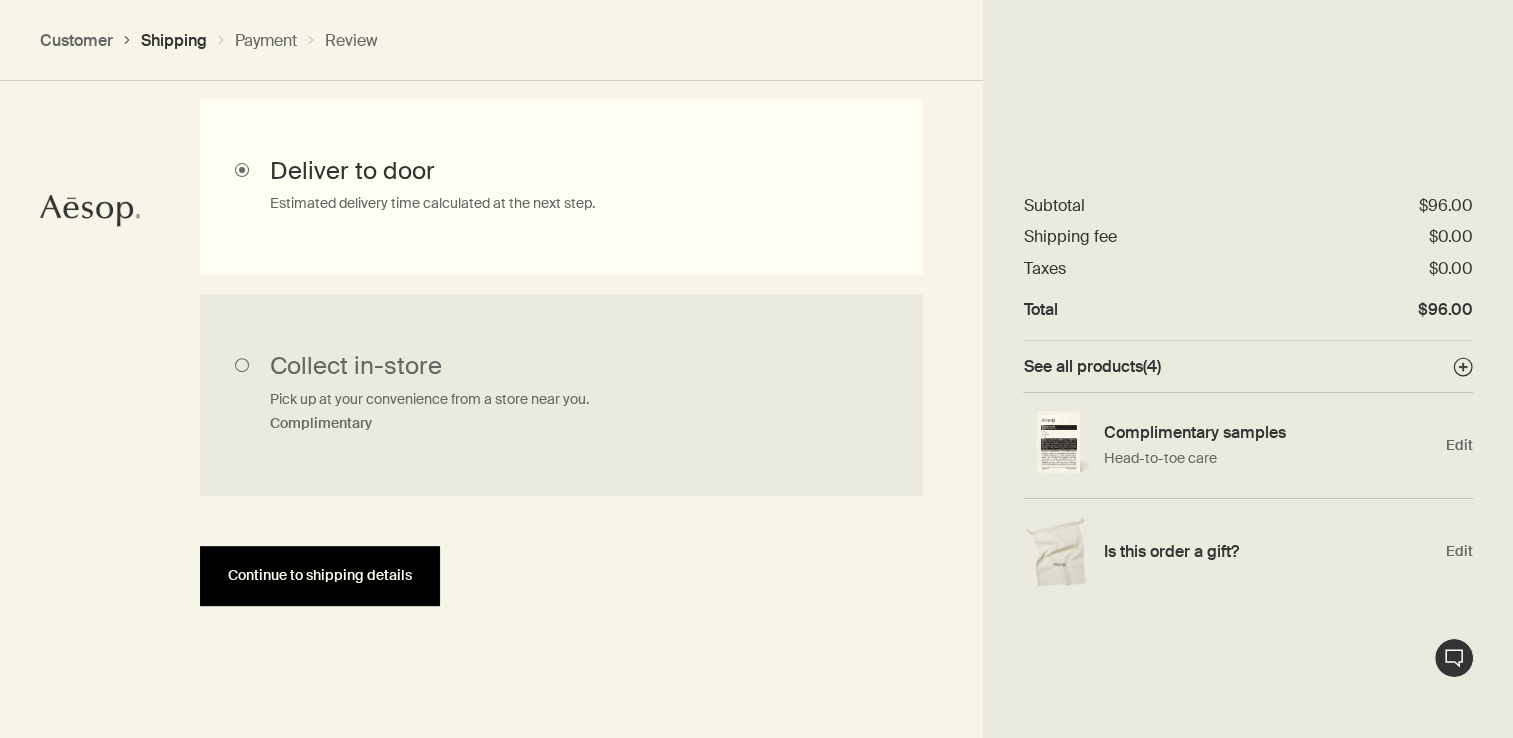 click on "Continue to shipping details" at bounding box center [320, 576] 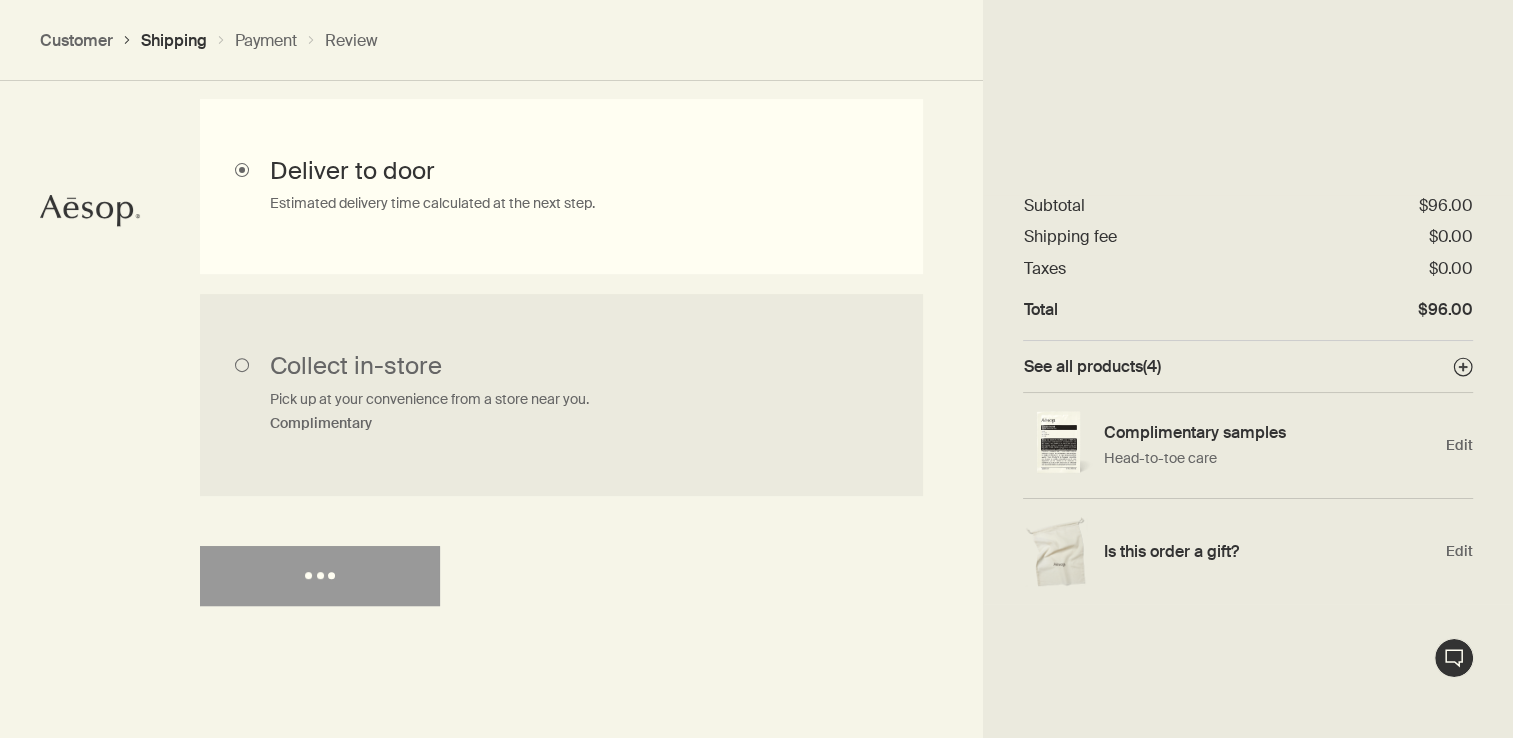 select on "US" 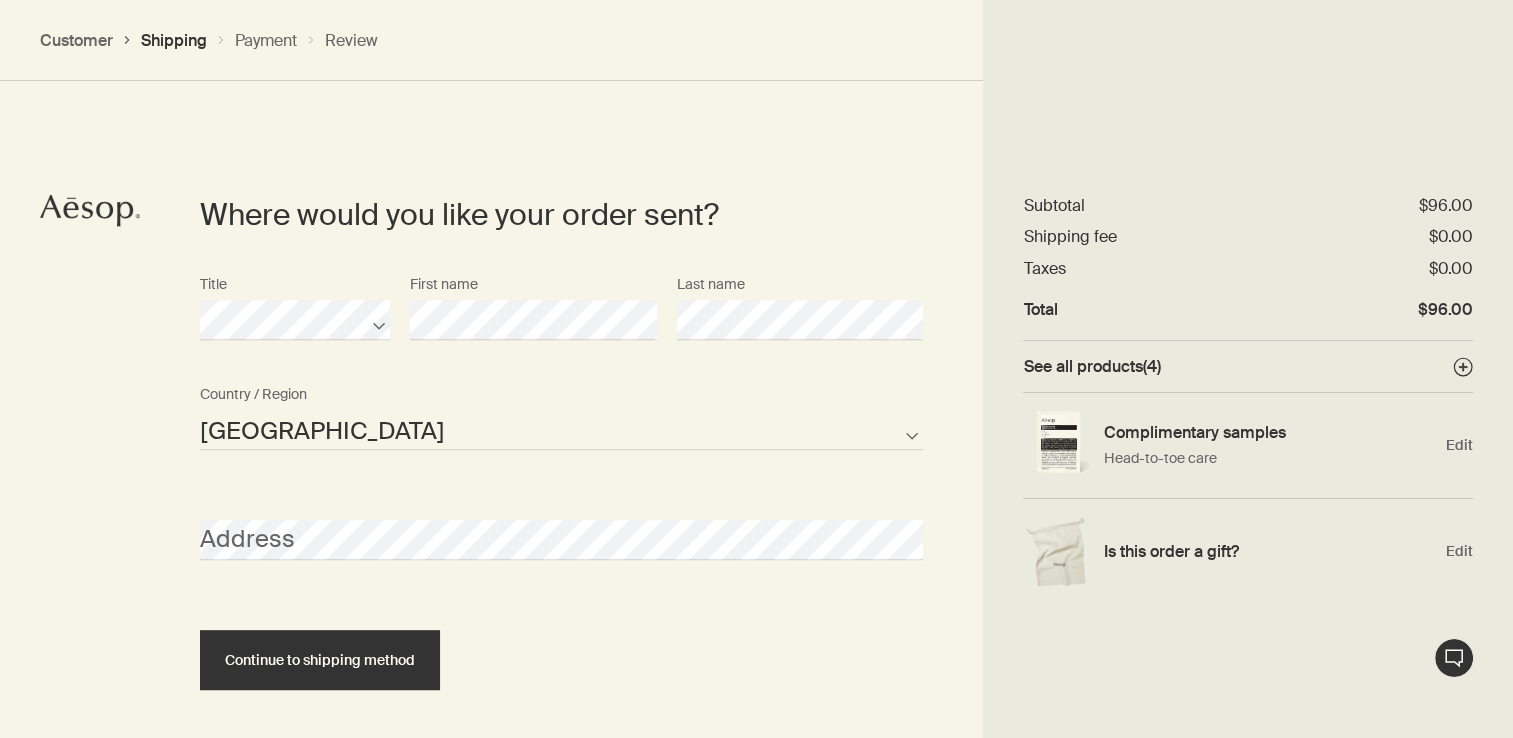 scroll, scrollTop: 949, scrollLeft: 0, axis: vertical 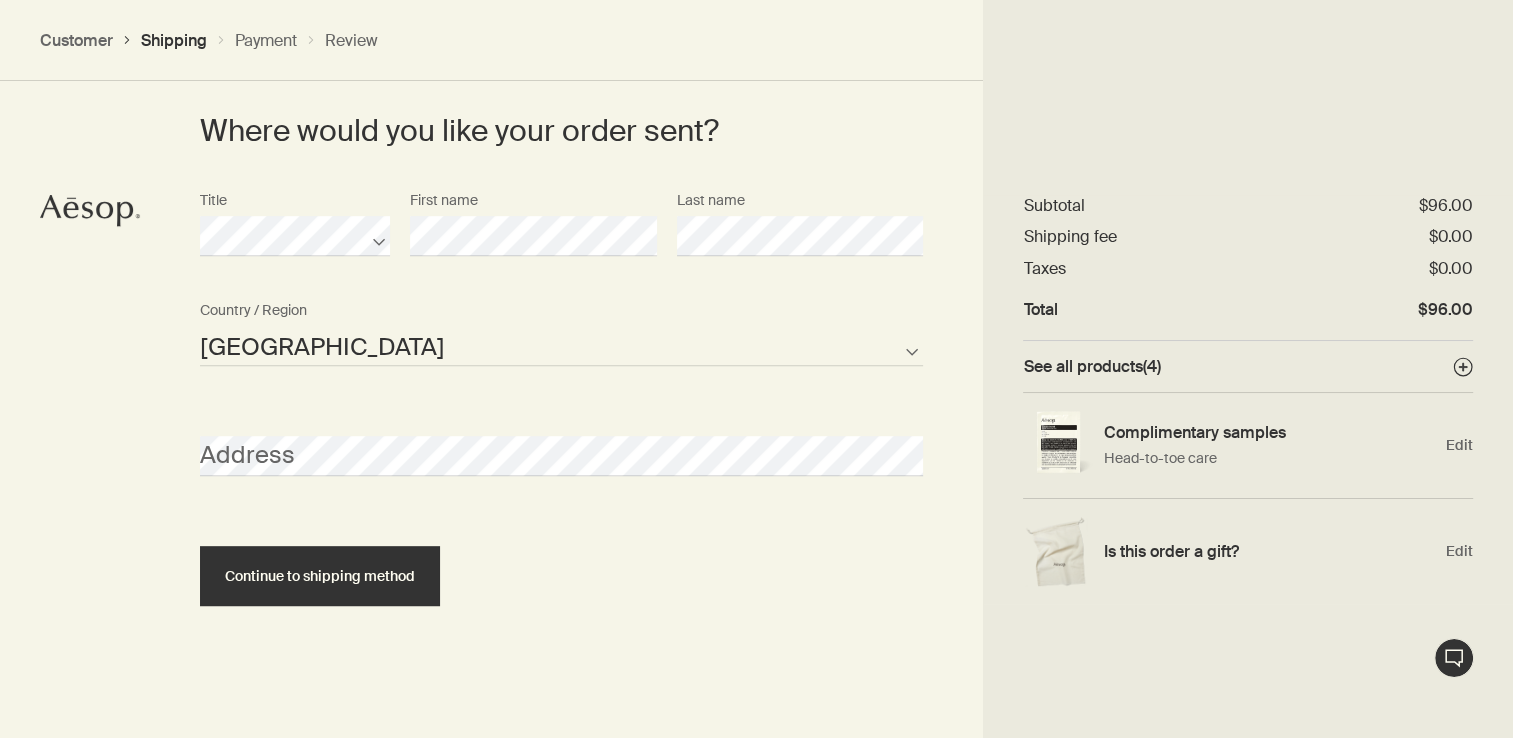 click on "Continue to shipping method" at bounding box center (320, 576) 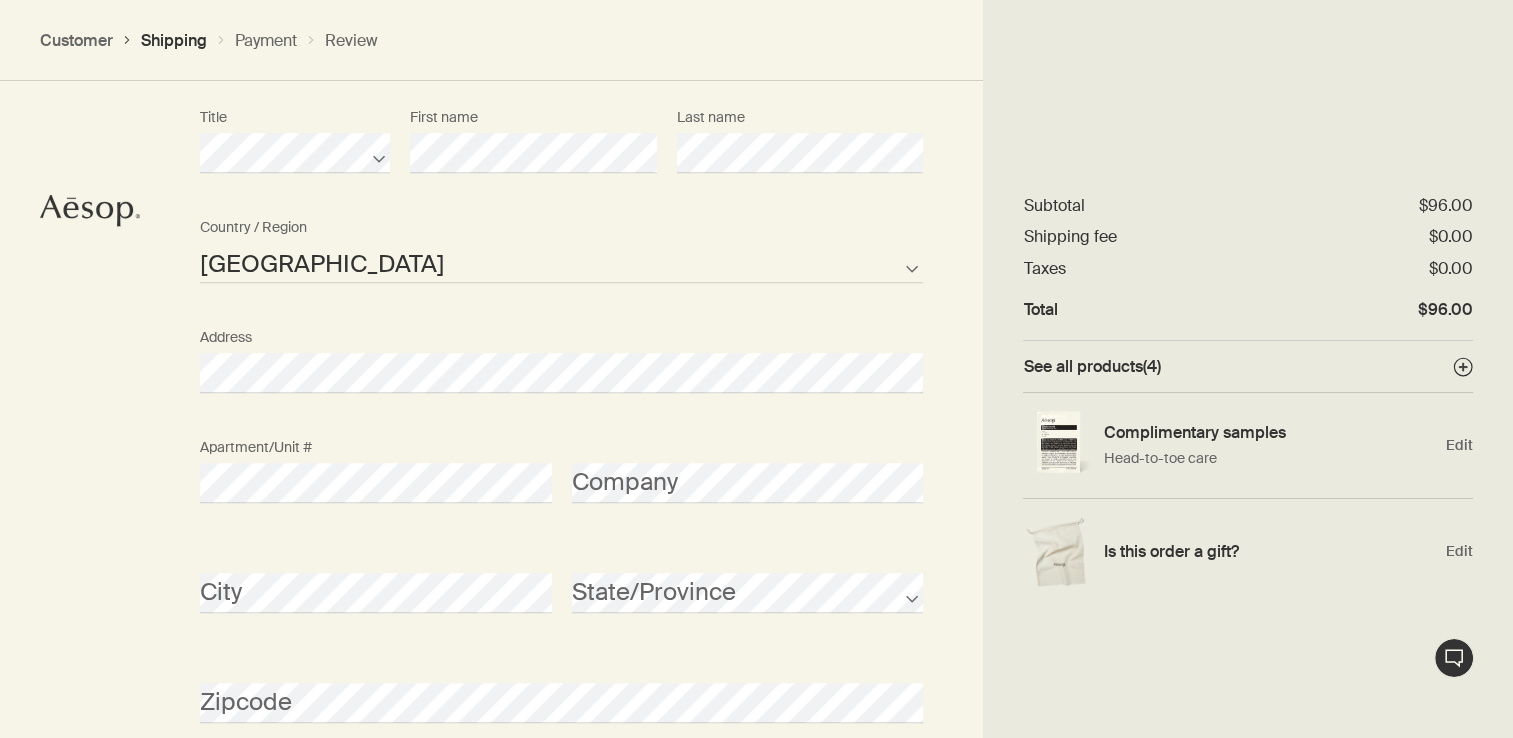 scroll, scrollTop: 1149, scrollLeft: 0, axis: vertical 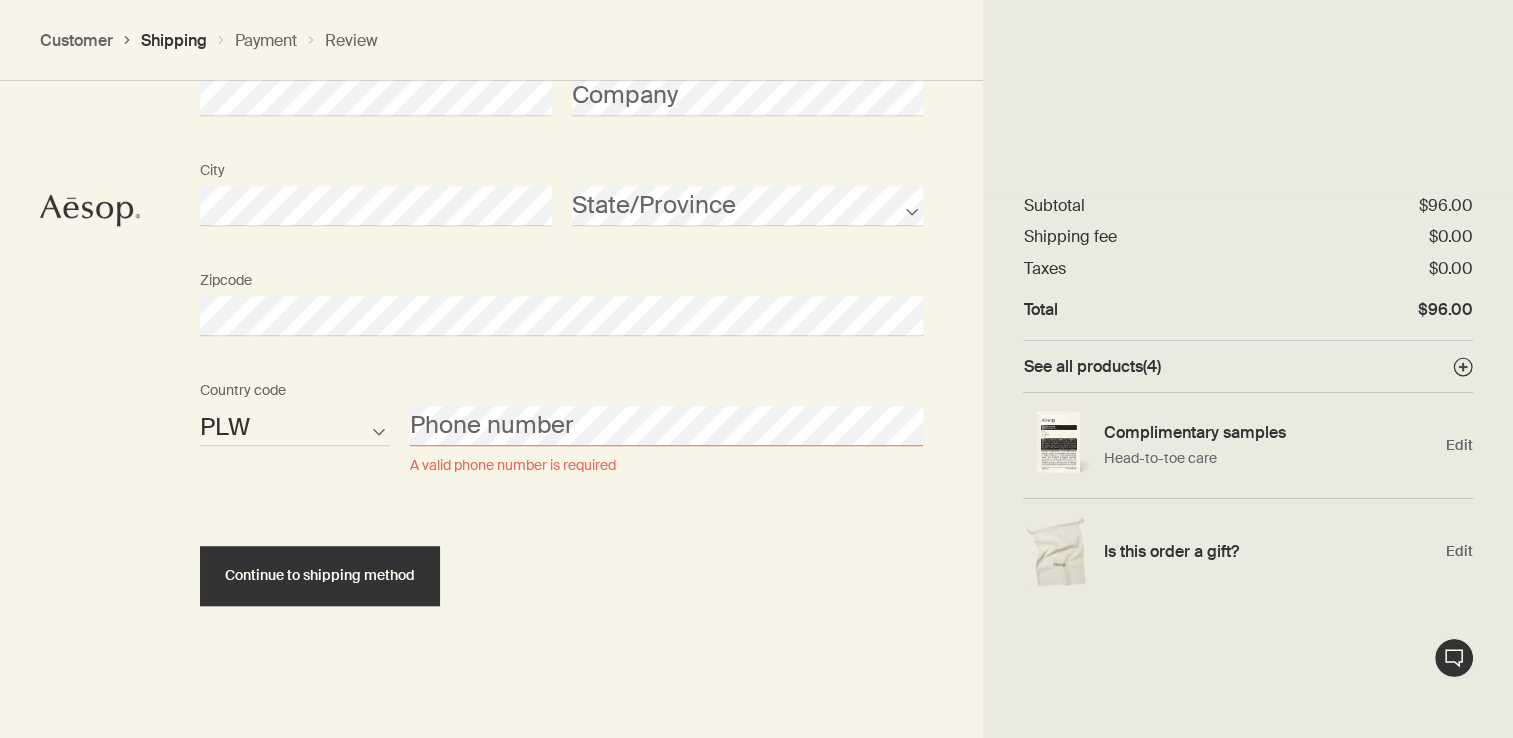 click on "Continue to shipping method" at bounding box center [561, 558] 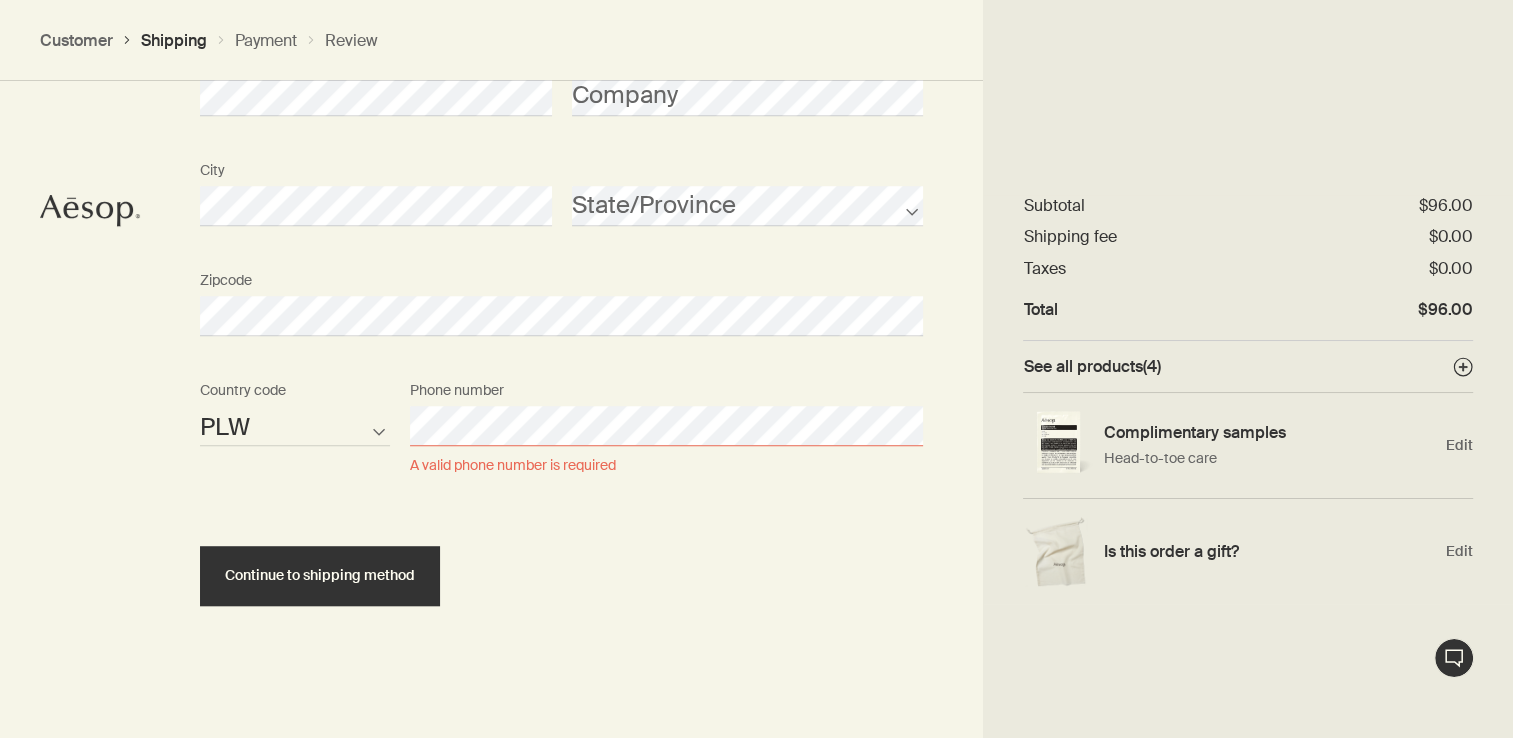 scroll, scrollTop: 1389, scrollLeft: 0, axis: vertical 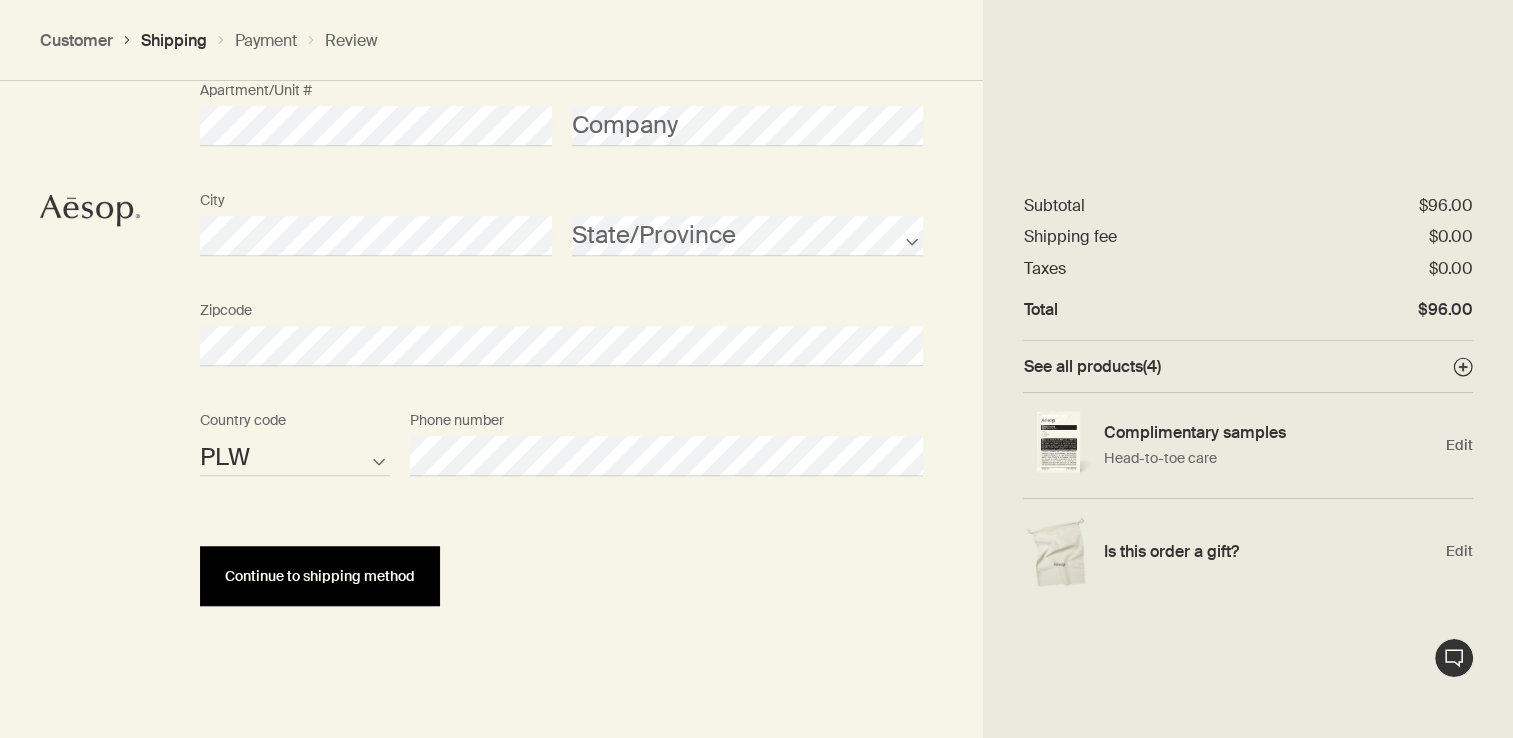 click on "Continue to shipping method" at bounding box center (320, 576) 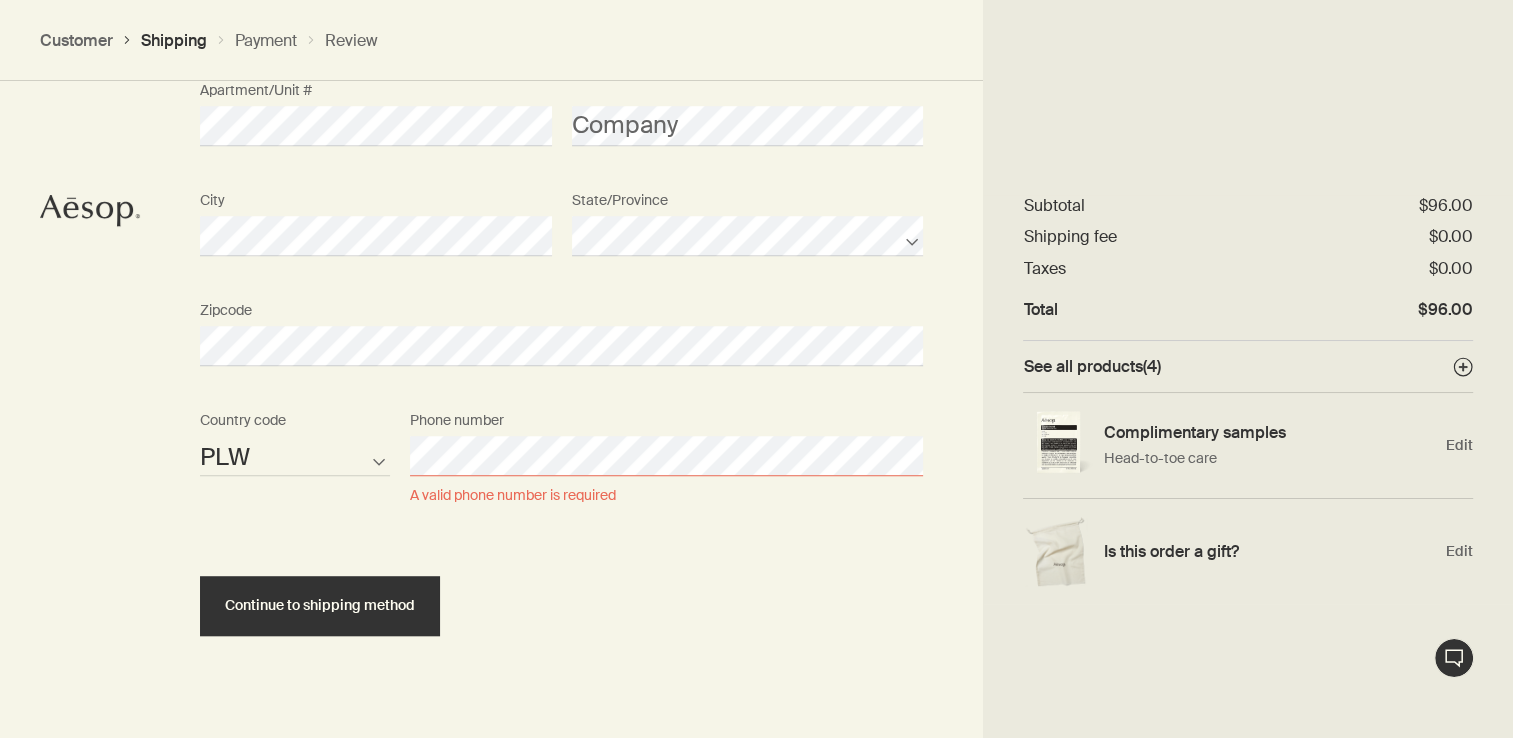 click on "Phone number A valid phone number is required" at bounding box center (666, 453) 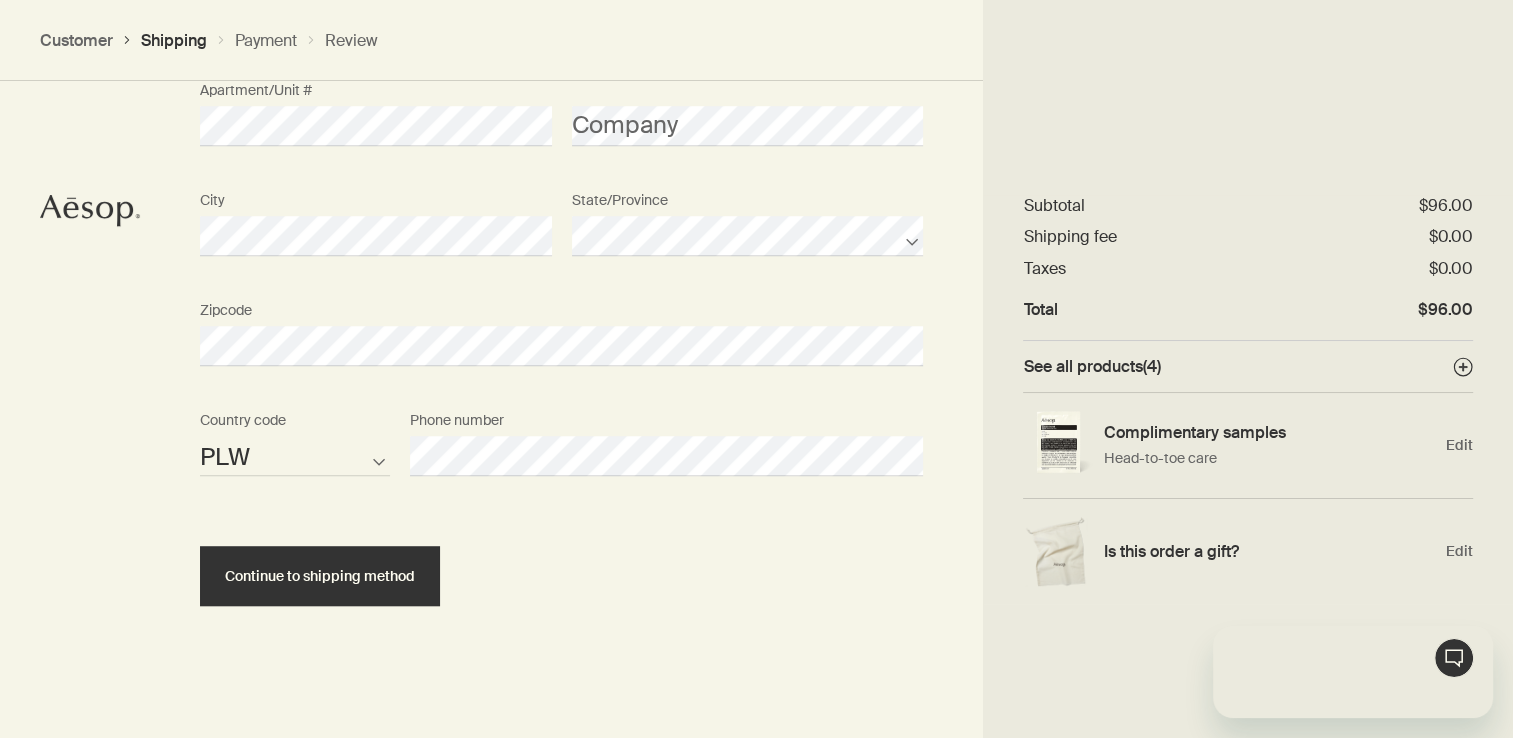 scroll, scrollTop: 0, scrollLeft: 0, axis: both 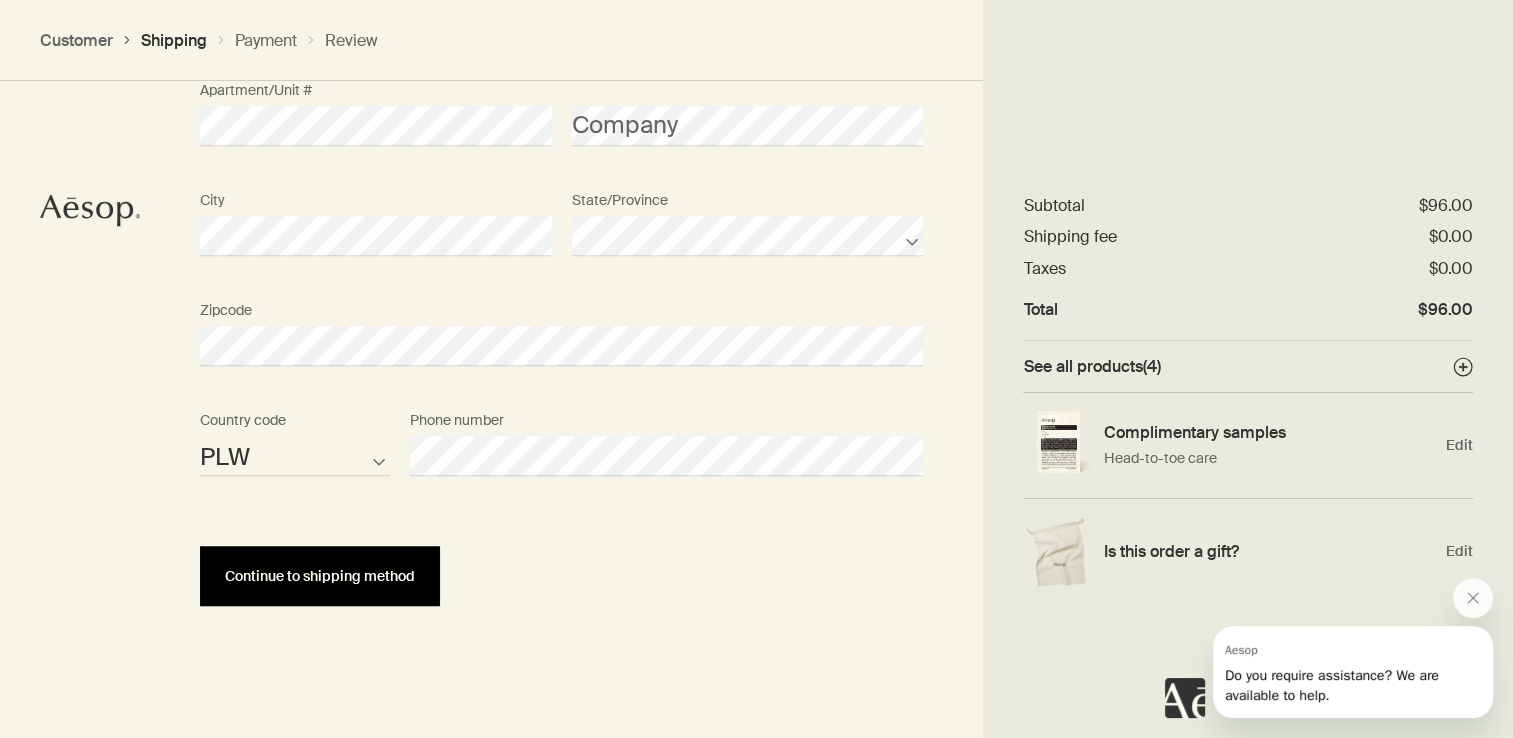 click on "Continue to shipping method" at bounding box center [320, 576] 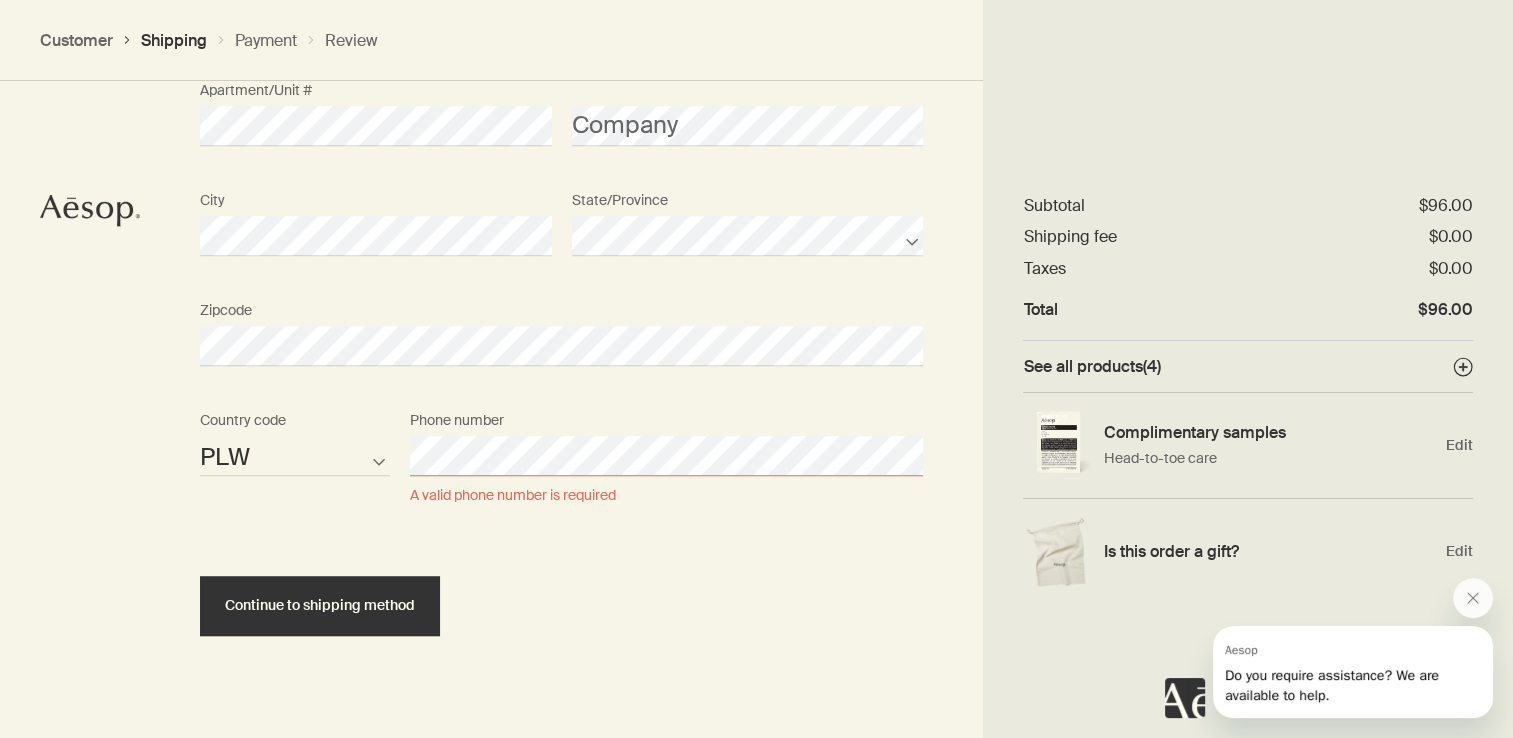 click on "Where would you like your order sent? Title First name Last name United States of America Not listed Country / Region Address Apartment/Unit # Company City State/Province Zipcode AFG ALB DZA ASM AND AGO AIA ATA ATG ARG ARM ABW AUS AUT AZE BHS BHR BGD BRB BLR BEL BLZ BEN BMU BTN BOL BIH BWA BRA IOT VGB BRN BGR BFA BDI KHM CMR CAN CPV CYM CAF TCD CHL CHN CXR CCK COL COM COK CRI HRV CUB CUW CYP CZE COD DNK DJI DMA DOM TLS ECU EGY SLV GNQ ERI EST ETH FLK FRO FJI FIN FRA PYF GAB GMB GEO DEU GHA GIB GRC GRL GRD GUM GTM GGY GIN GNB GUY HTI HND HKG HUN ISL IND IDN IRN IRQ IRL IMN ISR ITA CIV JAM JPN JEY JOR KAZ KEN KIR XKX KWT KGZ LAO LVA LBN LSO LBR LBY LIE LTU LUX MAC MKD MDG MWI MYS MDV MLI MLT MHL MRT MUS MYT MEX FSM MDA MCO MNG MNE MSR MAR MOZ MMR NAM NRU NPL NLD ANT NCL NZL NIC NER NGA NIU PRK MNP NOR OMN PAK PLW PSE PAN PNG PRY PER PHL PCN POL PRT PRI QAT COG REU ROU RUS RWA BLM SHN KNA LCA MAF SPM VCT WSM SMR STP SAU SEN SRB SYC SLE SGP SXM SVK SVN SLB SOM KOR ZAF SSD ESP LKA SDN SUR SJM SWZ SWE CHE SYR TWN" at bounding box center [756, 153] 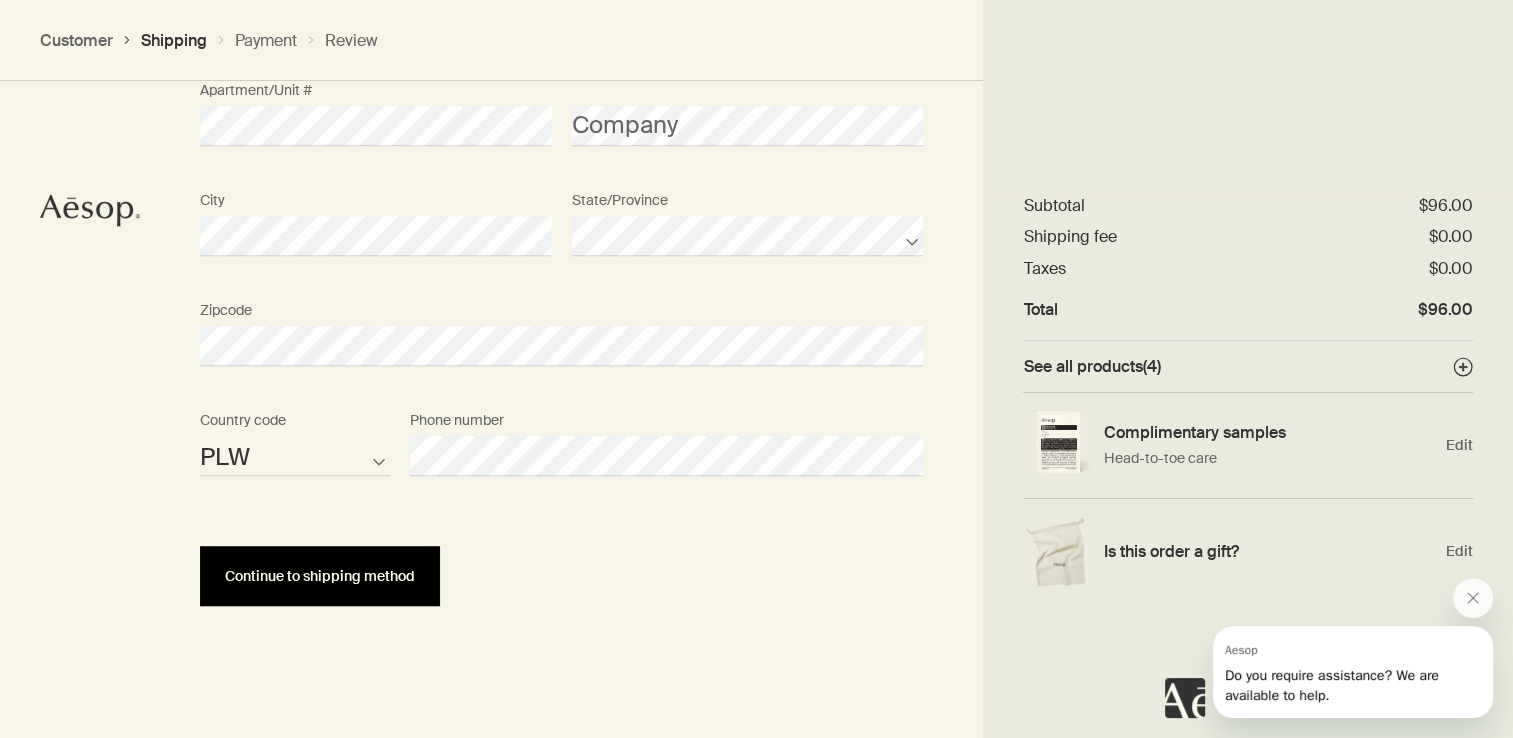 click on "Continue to shipping method" at bounding box center (320, 576) 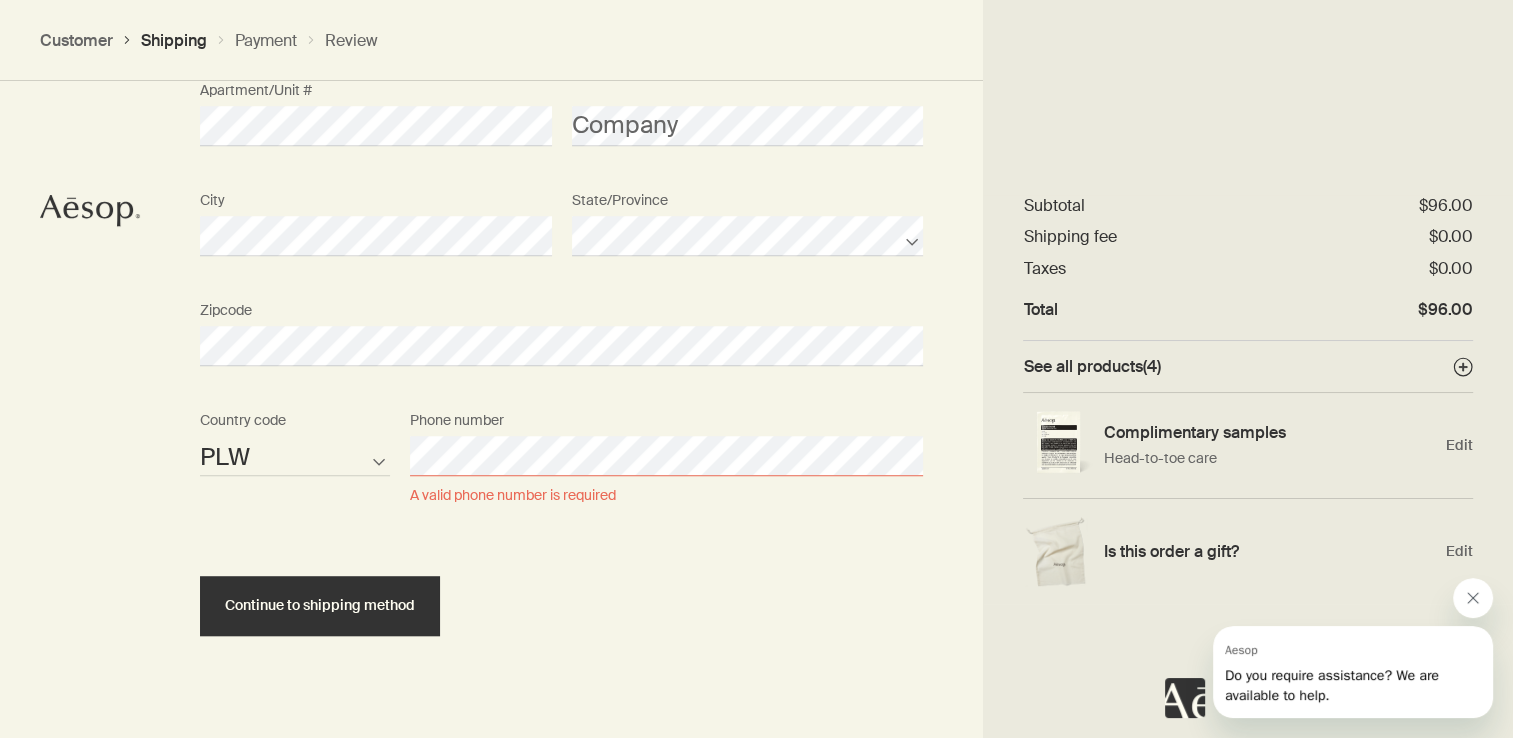 click at bounding box center [1473, 598] 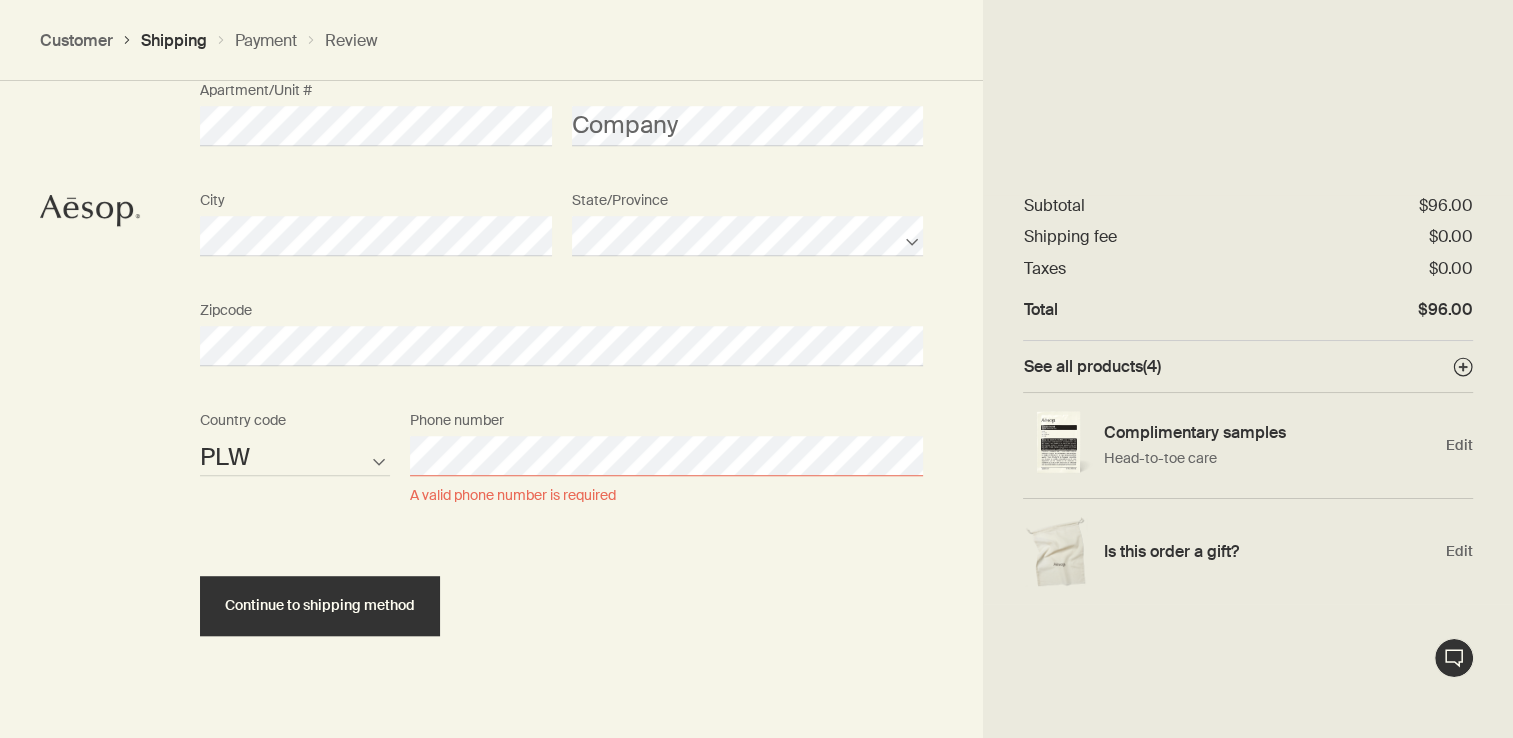 click on "See all products  ( 4 )" at bounding box center (1091, 366) 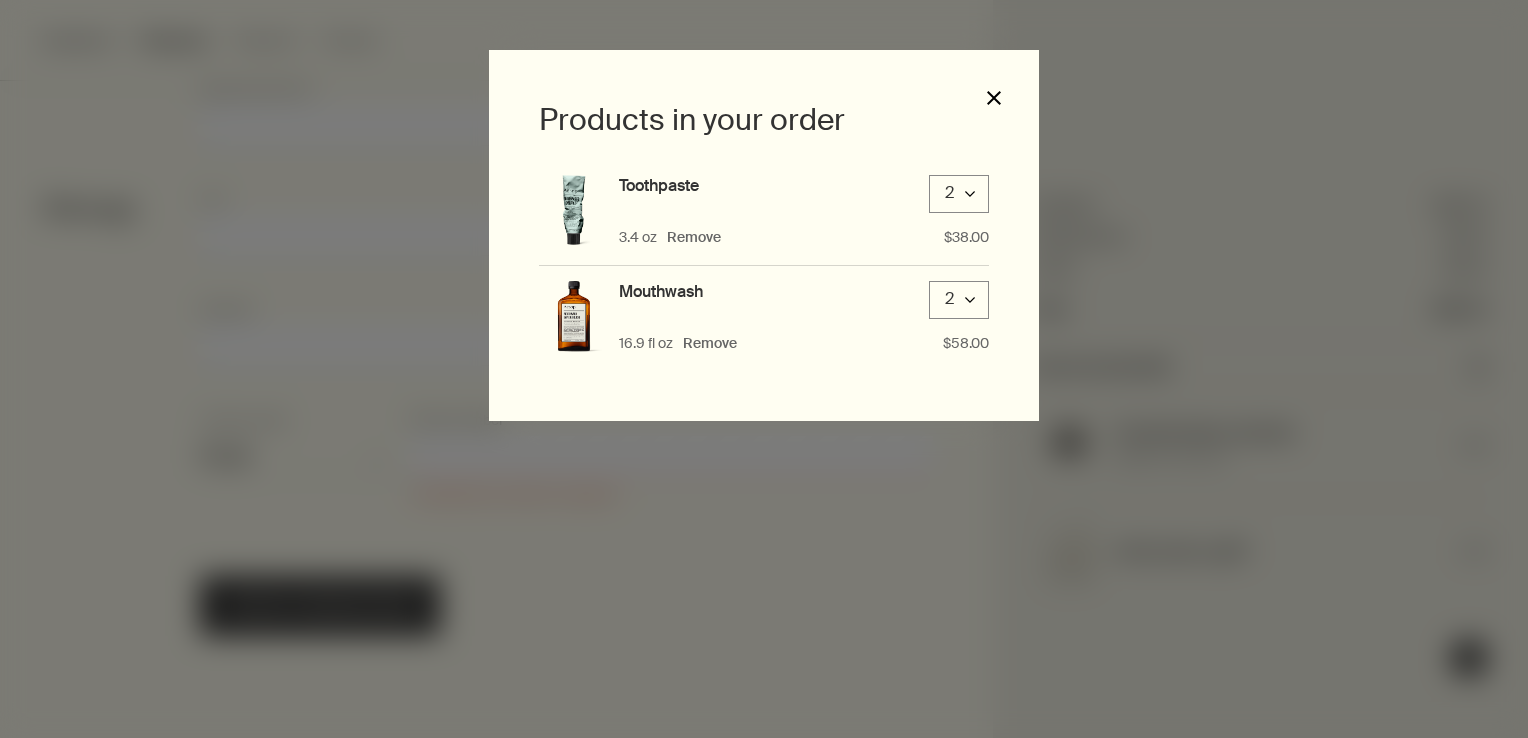 click on "close" at bounding box center (994, 98) 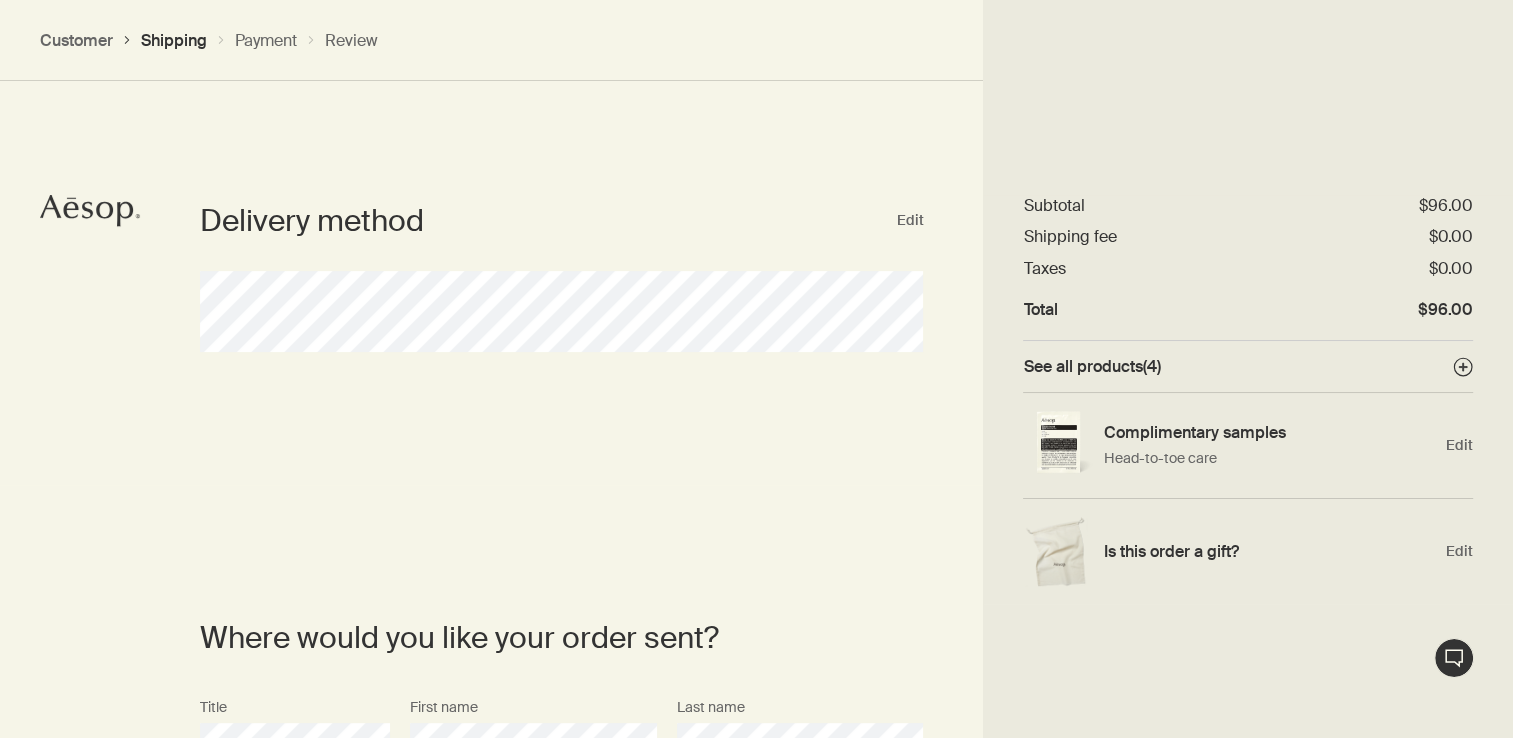 scroll, scrollTop: 289, scrollLeft: 0, axis: vertical 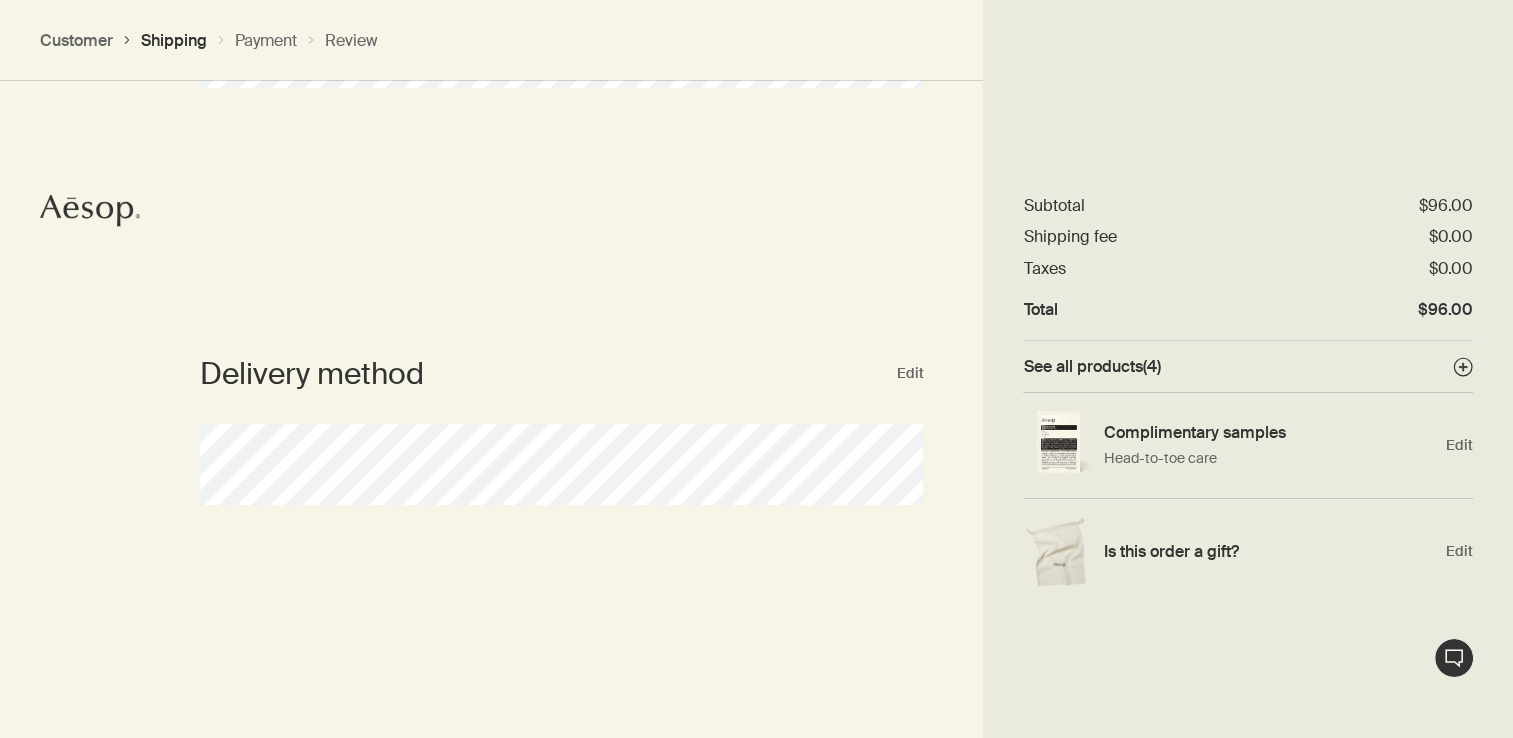 click on "Order placed by Edit" at bounding box center (561, 63) 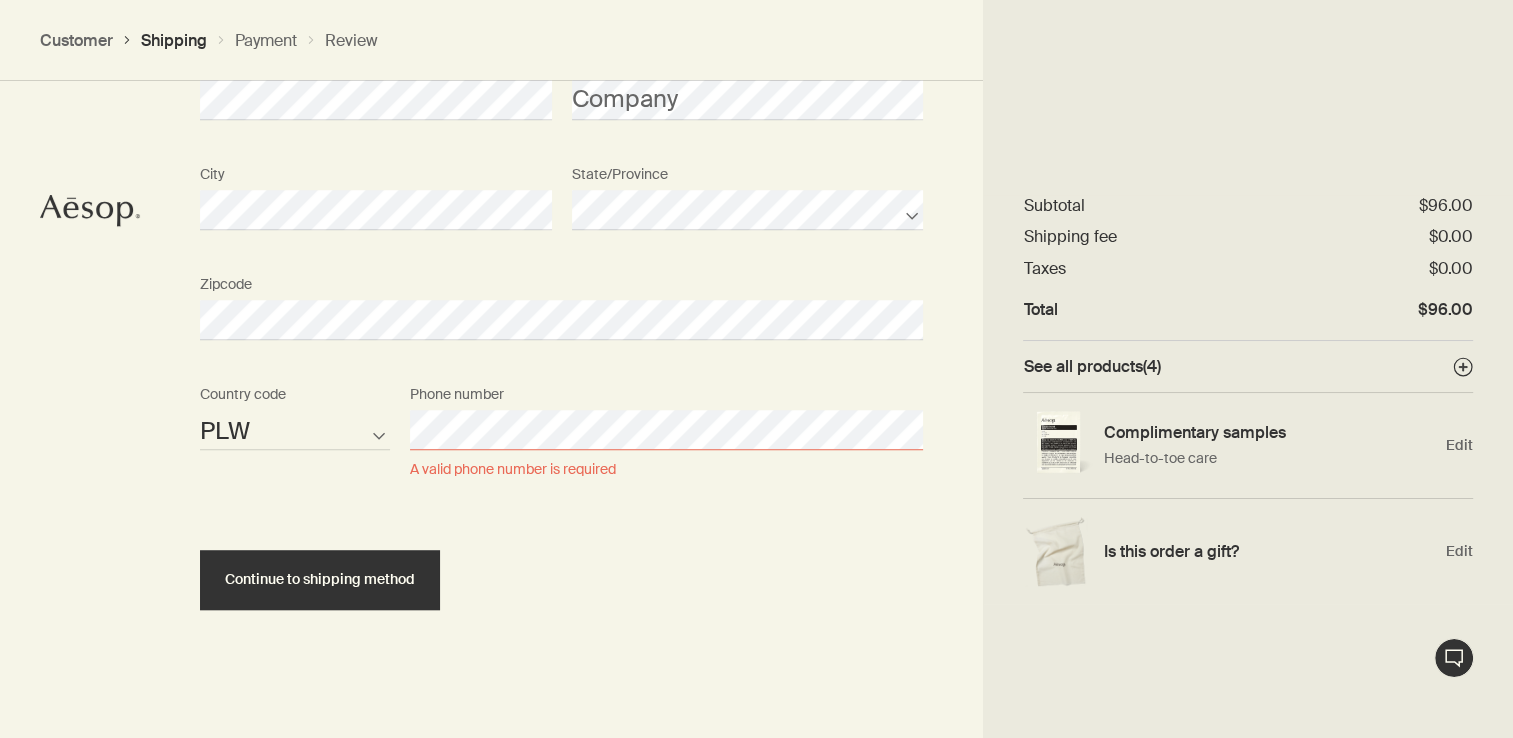 scroll, scrollTop: 1419, scrollLeft: 0, axis: vertical 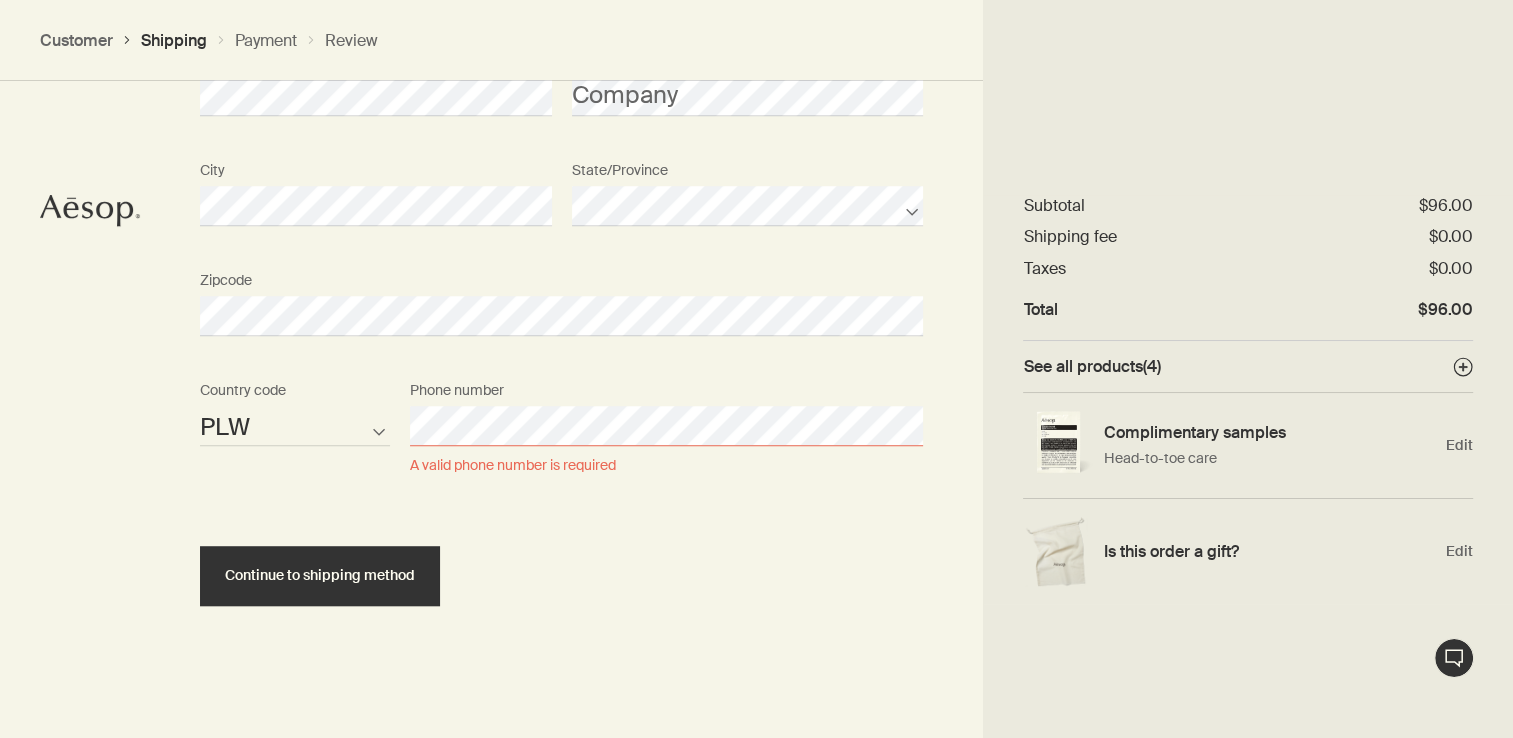 click on "AFG ALB DZA ASM AND AGO AIA ATA ATG ARG ARM ABW AUS AUT AZE BHS BHR BGD BRB BLR BEL BLZ BEN BMU BTN BOL BIH BWA BRA IOT VGB BRN BGR BFA BDI KHM CMR CAN CPV CYM CAF TCD CHL CHN CXR CCK COL COM COK CRI HRV CUB CUW CYP CZE COD DNK DJI DMA DOM TLS ECU EGY SLV GNQ ERI EST ETH FLK FRO FJI FIN FRA PYF GAB GMB GEO DEU GHA GIB GRC GRL GRD GUM GTM GGY GIN GNB GUY HTI HND HKG HUN ISL IND IDN IRN IRQ IRL IMN ISR ITA CIV JAM JPN JEY JOR KAZ KEN KIR XKX KWT KGZ LAO LVA LBN LSO LBR LBY LIE LTU LUX MAC MKD MDG MWI MYS MDV MLI MLT MHL MRT MUS MYT MEX FSM MDA MCO MNG MNE MSR MAR MOZ MMR NAM NRU NPL NLD ANT NCL NZL NIC NER NGA NIU PRK MNP NOR OMN PAK PLW PSE PAN PNG PRY PER PHL PCN POL PRT PRI QAT COG REU ROU RUS RWA BLM SHN KNA LCA MAF SPM VCT WSM SMR STP SAU SEN SRB SYC SLE SGP SXM SVK SVN SLB SOM KOR ZAF SSD ESP LKA SDN SUR SJM SWZ SWE CHE SYR TWN TJK TZA THA TGO TKL TON TTO TUN TUR TKM TCA TUV VIR UGA UKR ARE GBR USA URY UZB VUT VAT VEN VNM WLF ESH YEM ZMB ZWE Country code Phone number A valid phone number is required" at bounding box center [561, 441] 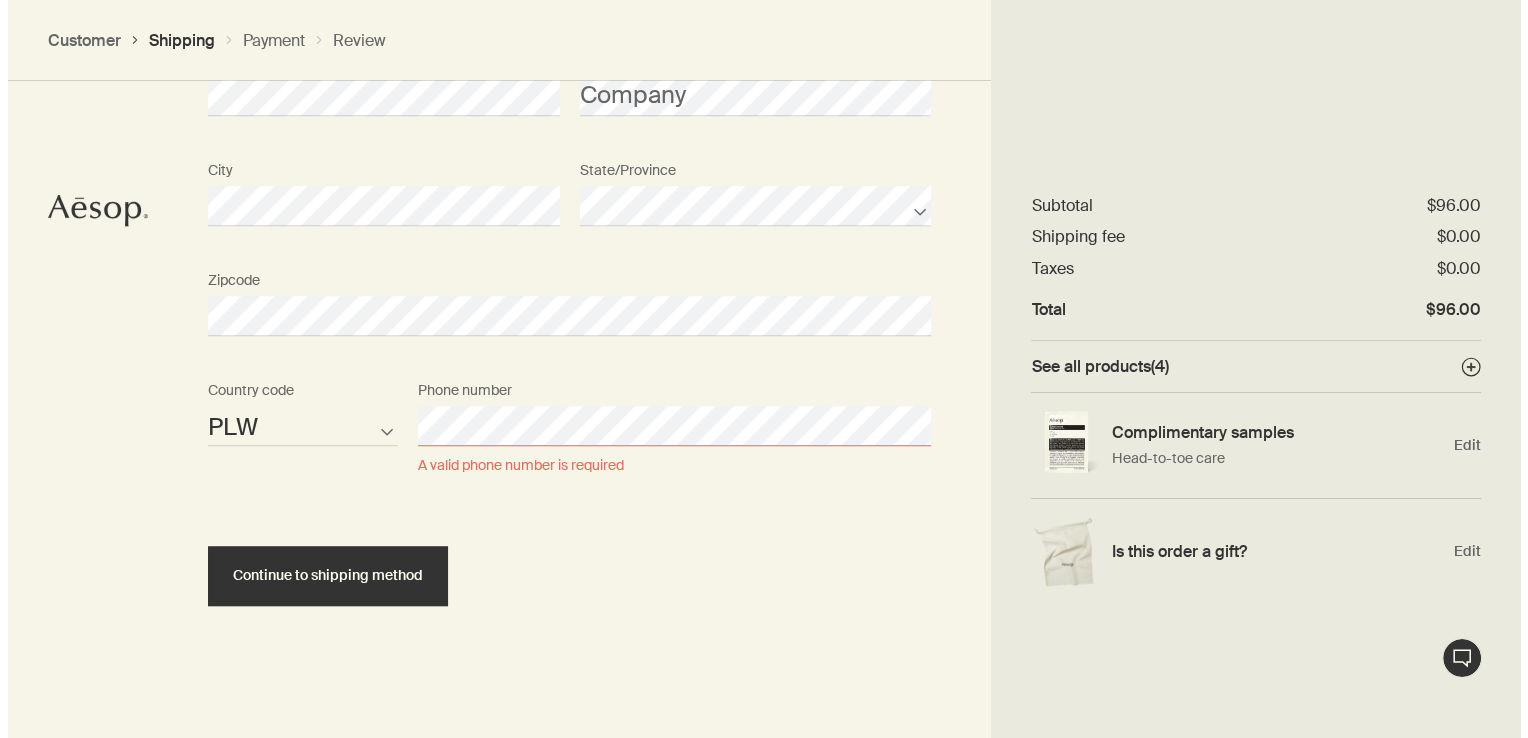scroll, scrollTop: 1389, scrollLeft: 0, axis: vertical 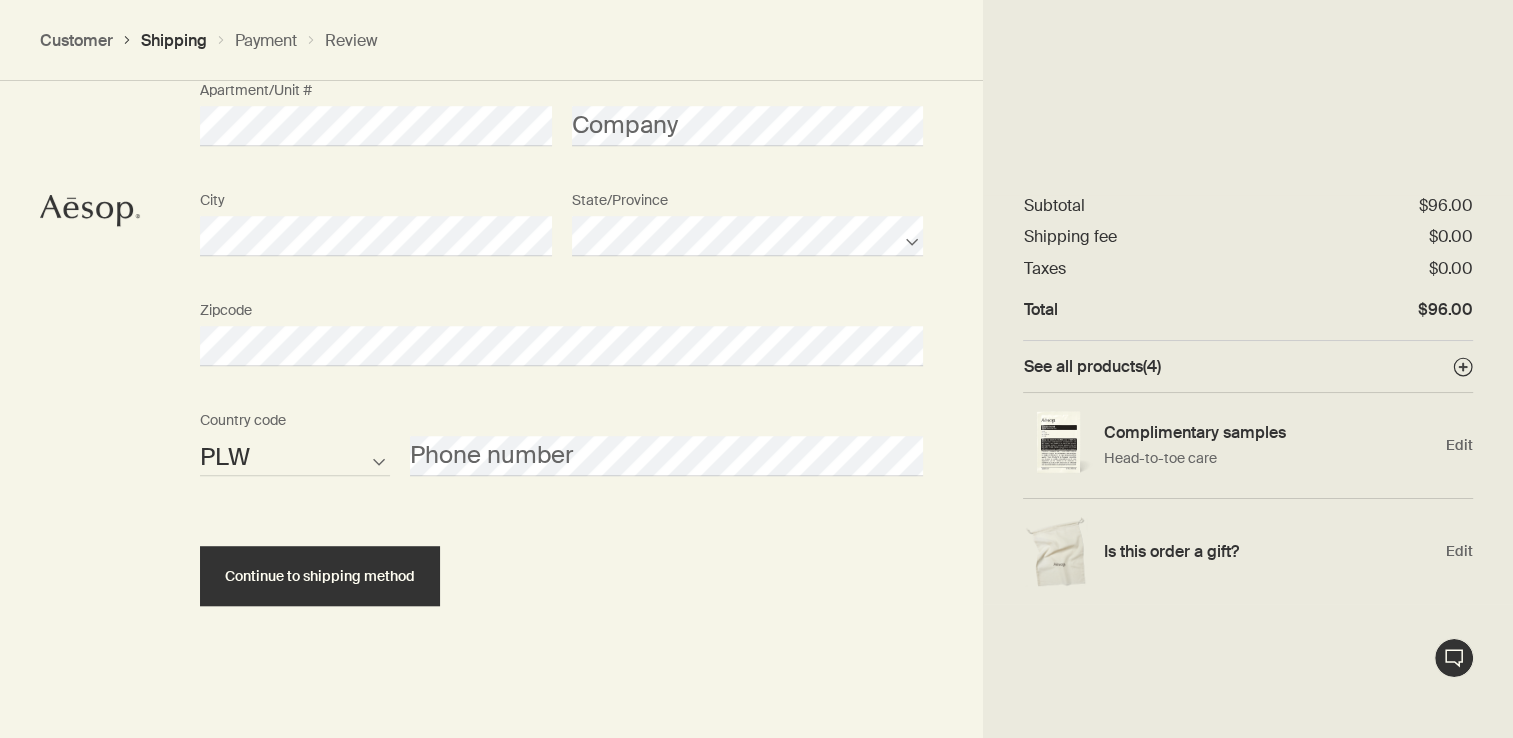 click on "AFG ALB DZA ASM AND AGO AIA ATA ATG ARG ARM ABW AUS AUT AZE BHS BHR BGD BRB BLR BEL BLZ BEN BMU BTN BOL BIH BWA BRA IOT VGB BRN BGR BFA BDI KHM CMR CAN CPV CYM CAF TCD CHL CHN CXR CCK COL COM COK CRI HRV CUB CUW CYP CZE COD DNK DJI DMA DOM TLS ECU EGY SLV GNQ ERI EST ETH FLK FRO FJI FIN FRA PYF GAB GMB GEO DEU GHA GIB GRC GRL GRD GUM GTM GGY GIN GNB GUY HTI HND HKG HUN ISL IND IDN IRN IRQ IRL IMN ISR ITA CIV JAM JPN JEY JOR KAZ KEN KIR XKX KWT KGZ LAO LVA LBN LSO LBR LBY LIE LTU LUX MAC MKD MDG MWI MYS MDV MLI MLT MHL MRT MUS MYT MEX FSM MDA MCO MNG MNE MSR MAR MOZ MMR NAM NRU NPL NLD ANT NCL NZL NIC NER NGA NIU PRK MNP NOR OMN PAK PLW PSE PAN PNG PRY PER PHL PCN POL PRT PRI QAT COG REU ROU RUS RWA BLM SHN KNA LCA MAF SPM VCT WSM SMR STP SAU SEN SRB SYC SLE SGP SXM SVK SVN SLB SOM KOR ZAF SSD ESP LKA SDN SUR SJM SWZ SWE CHE SYR TWN TJK TZA THA TGO TKL TON TTO TUN TUR TKM TCA TUV VIR UGA UKR ARE GBR USA URY UZB VUT VAT VEN VNM WLF ESH YEM ZMB ZWE" at bounding box center [295, 456] 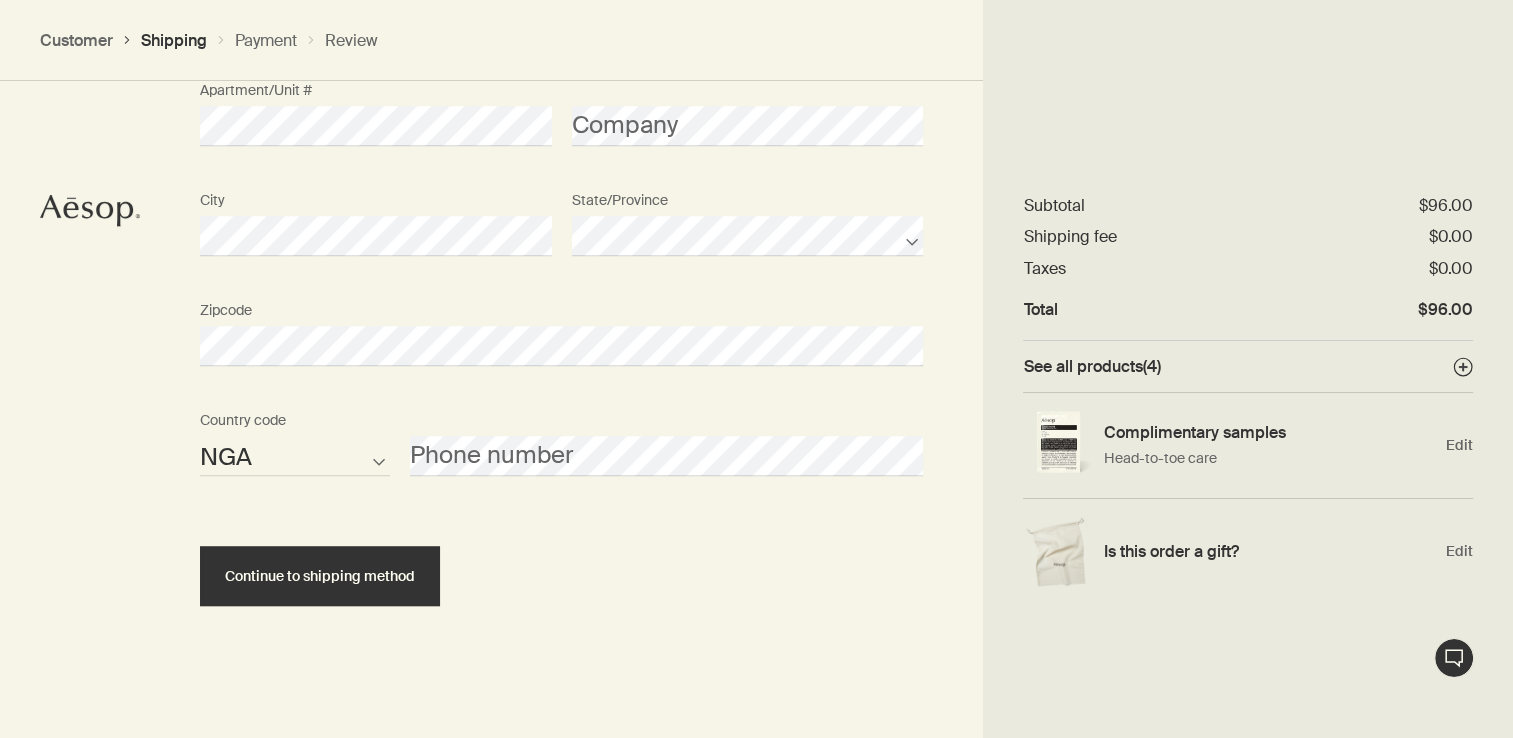 click on "AFG ALB DZA ASM AND AGO AIA ATA ATG ARG ARM ABW AUS AUT AZE BHS BHR BGD BRB BLR BEL BLZ BEN BMU BTN BOL BIH BWA BRA IOT VGB BRN BGR BFA BDI KHM CMR CAN CPV CYM CAF TCD CHL CHN CXR CCK COL COM COK CRI HRV CUB CUW CYP CZE COD DNK DJI DMA DOM TLS ECU EGY SLV GNQ ERI EST ETH FLK FRO FJI FIN FRA PYF GAB GMB GEO DEU GHA GIB GRC GRL GRD GUM GTM GGY GIN GNB GUY HTI HND HKG HUN ISL IND IDN IRN IRQ IRL IMN ISR ITA CIV JAM JPN JEY JOR KAZ KEN KIR XKX KWT KGZ LAO LVA LBN LSO LBR LBY LIE LTU LUX MAC MKD MDG MWI MYS MDV MLI MLT MHL MRT MUS MYT MEX FSM MDA MCO MNG MNE MSR MAR MOZ MMR NAM NRU NPL NLD ANT NCL NZL NIC NER NGA NIU PRK MNP NOR OMN PAK PLW PSE PAN PNG PRY PER PHL PCN POL PRT PRI QAT COG REU ROU RUS RWA BLM SHN KNA LCA MAF SPM VCT WSM SMR STP SAU SEN SRB SYC SLE SGP SXM SVK SVN SLB SOM KOR ZAF SSD ESP LKA SDN SUR SJM SWZ SWE CHE SYR TWN TJK TZA THA TGO TKL TON TTO TUN TUR TKM TCA TUV VIR UGA UKR ARE GBR USA URY UZB VUT VAT VEN VNM WLF ESH YEM ZMB ZWE" at bounding box center [295, 456] 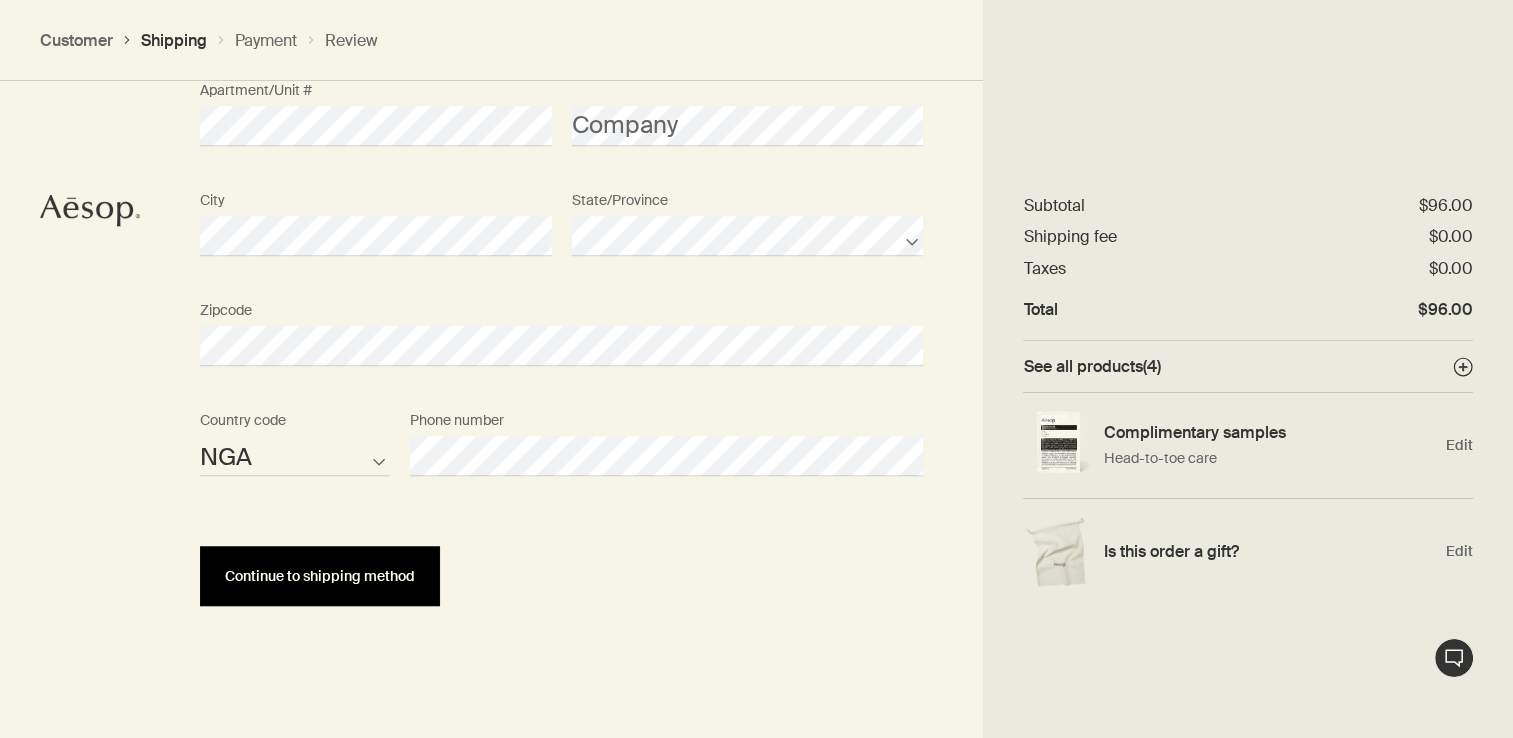 click on "Continue to shipping method" at bounding box center [320, 576] 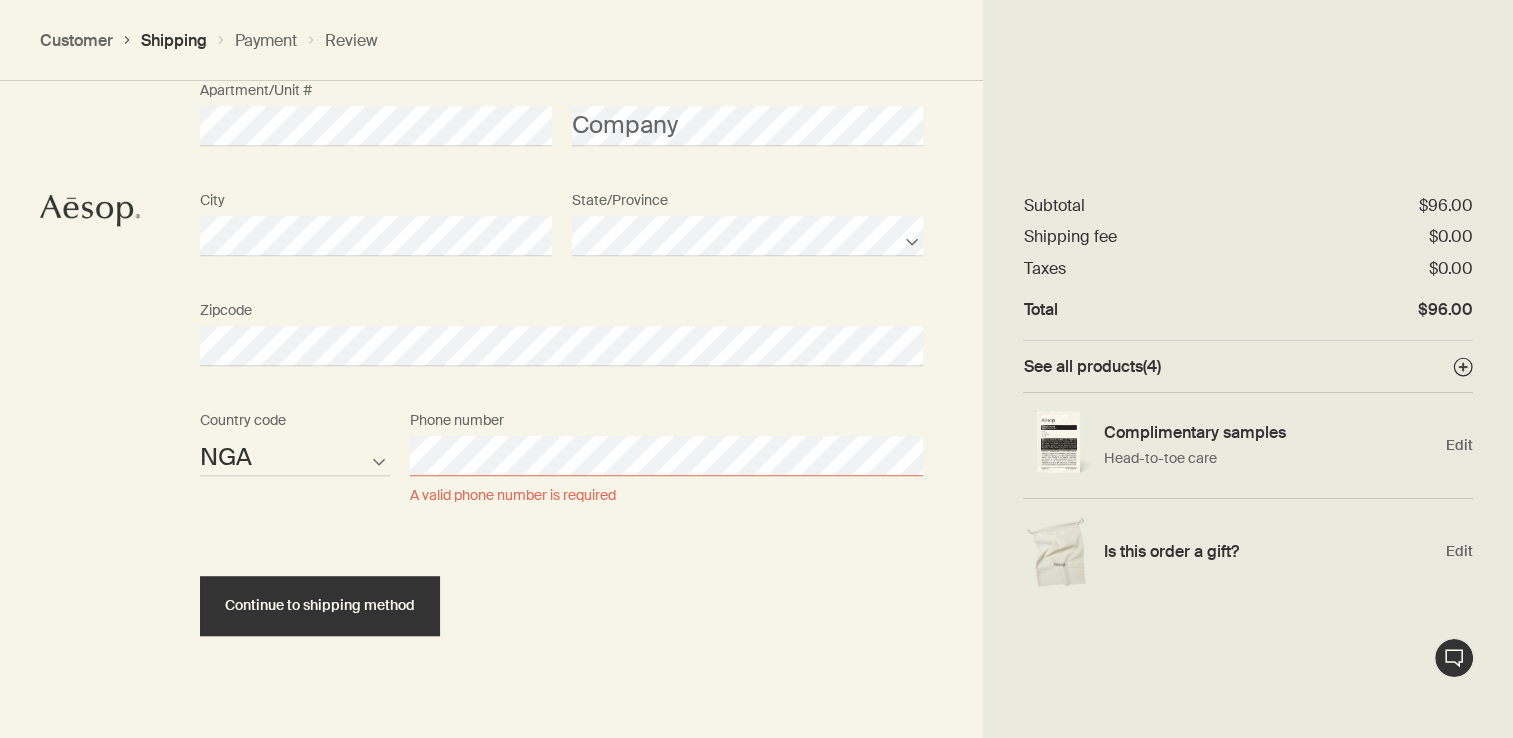 click on "AFG ALB DZA ASM AND AGO AIA ATA ATG ARG ARM ABW AUS AUT AZE BHS BHR BGD BRB BLR BEL BLZ BEN BMU BTN BOL BIH BWA BRA IOT VGB BRN BGR BFA BDI KHM CMR CAN CPV CYM CAF TCD CHL CHN CXR CCK COL COM COK CRI HRV CUB CUW CYP CZE COD DNK DJI DMA DOM TLS ECU EGY SLV GNQ ERI EST ETH FLK FRO FJI FIN FRA PYF GAB GMB GEO DEU GHA GIB GRC GRL GRD GUM GTM GGY GIN GNB GUY HTI HND HKG HUN ISL IND IDN IRN IRQ IRL IMN ISR ITA CIV JAM JPN JEY JOR KAZ KEN KIR XKX KWT KGZ LAO LVA LBN LSO LBR LBY LIE LTU LUX MAC MKD MDG MWI MYS MDV MLI MLT MHL MRT MUS MYT MEX FSM MDA MCO MNG MNE MSR MAR MOZ MMR NAM NRU NPL NLD ANT NCL NZL NIC NER NGA NIU PRK MNP NOR OMN PAK PLW PSE PAN PNG PRY PER PHL PCN POL PRT PRI QAT COG REU ROU RUS RWA BLM SHN KNA LCA MAF SPM VCT WSM SMR STP SAU SEN SRB SYC SLE SGP SXM SVK SVN SLB SOM KOR ZAF SSD ESP LKA SDN SUR SJM SWZ SWE CHE SYR TWN TJK TZA THA TGO TKL TON TTO TUN TUR TKM TCA TUV VIR UGA UKR ARE GBR USA URY UZB VUT VAT VEN VNM WLF ESH YEM ZMB ZWE Country code Phone number A valid phone number is required" at bounding box center [561, 471] 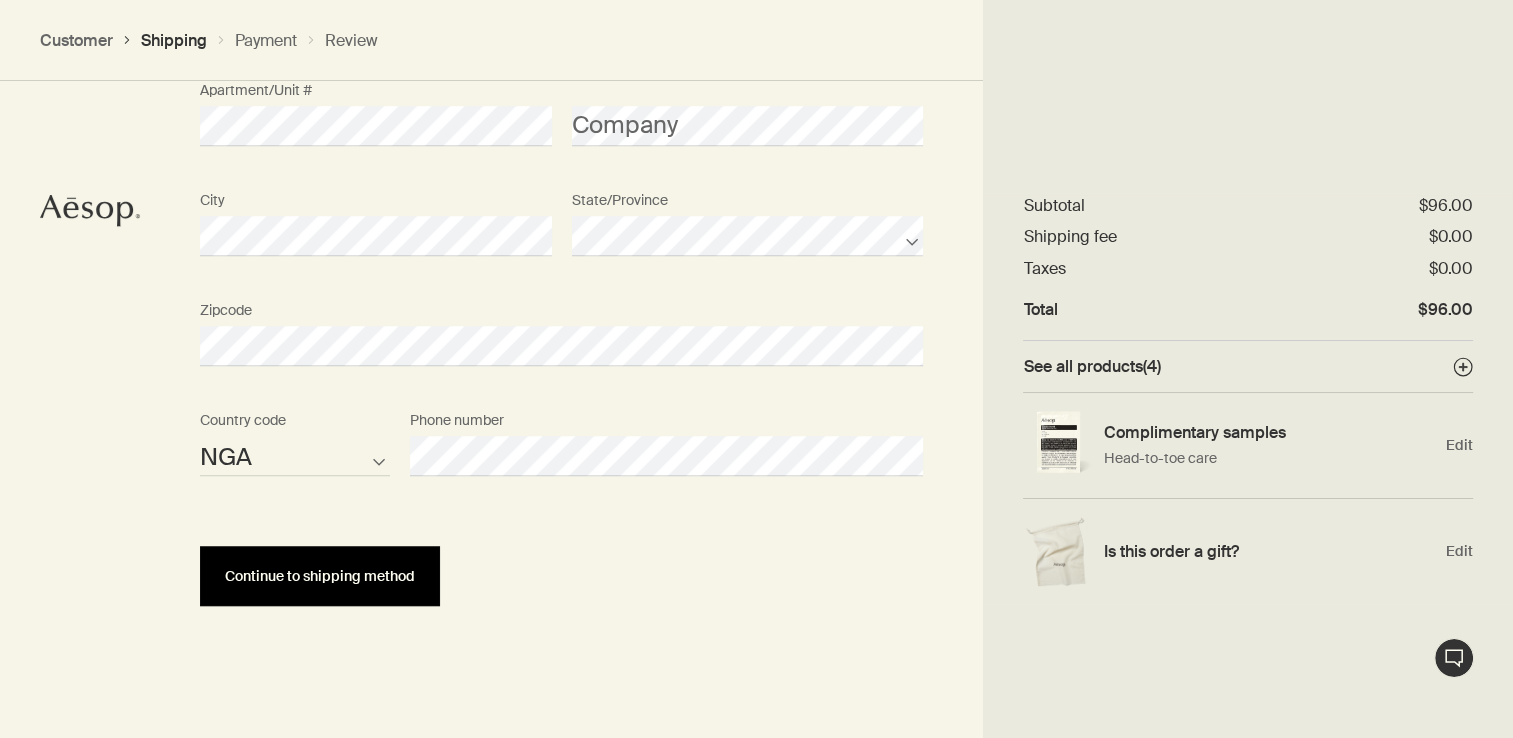click on "Continue to shipping method" at bounding box center [320, 576] 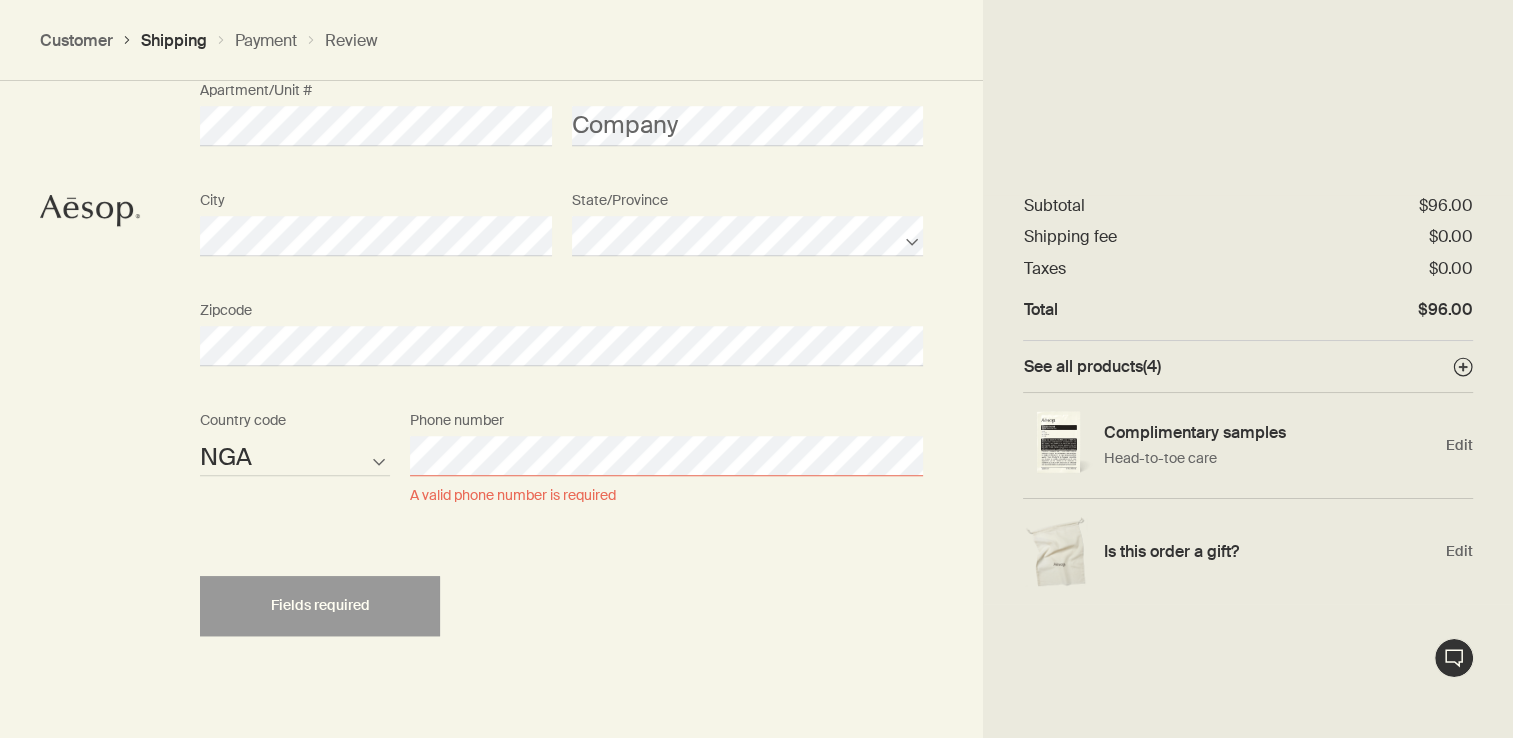 click on "Continue to shipping method Fields required" at bounding box center (320, 606) 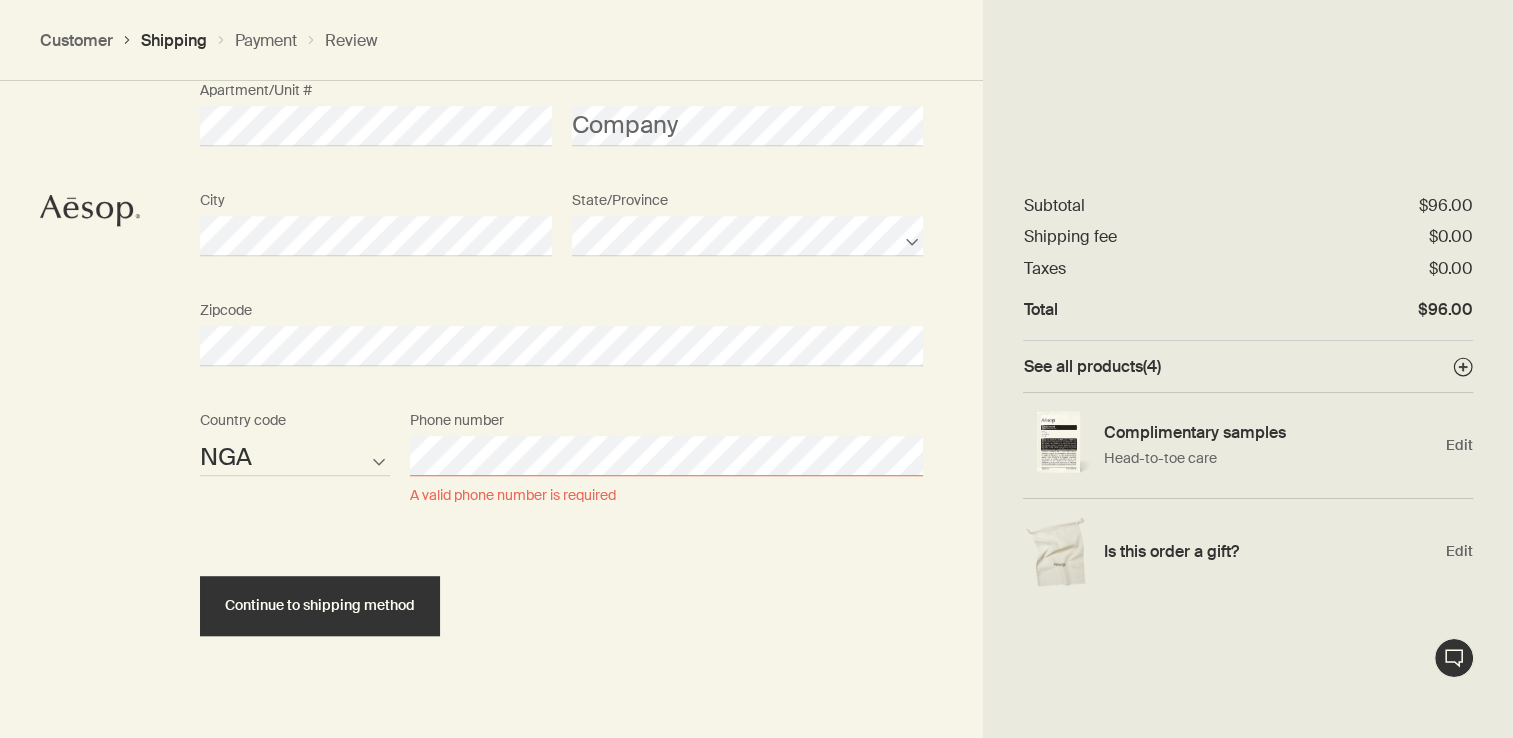 click on "AFG ALB DZA ASM AND AGO AIA ATA ATG ARG ARM ABW AUS AUT AZE BHS BHR BGD BRB BLR BEL BLZ BEN BMU BTN BOL BIH BWA BRA IOT VGB BRN BGR BFA BDI KHM CMR CAN CPV CYM CAF TCD CHL CHN CXR CCK COL COM COK CRI HRV CUB CUW CYP CZE COD DNK DJI DMA DOM TLS ECU EGY SLV GNQ ERI EST ETH FLK FRO FJI FIN FRA PYF GAB GMB GEO DEU GHA GIB GRC GRL GRD GUM GTM GGY GIN GNB GUY HTI HND HKG HUN ISL IND IDN IRN IRQ IRL IMN ISR ITA CIV JAM JPN JEY JOR KAZ KEN KIR XKX KWT KGZ LAO LVA LBN LSO LBR LBY LIE LTU LUX MAC MKD MDG MWI MYS MDV MLI MLT MHL MRT MUS MYT MEX FSM MDA MCO MNG MNE MSR MAR MOZ MMR NAM NRU NPL NLD ANT NCL NZL NIC NER NGA NIU PRK MNP NOR OMN PAK PLW PSE PAN PNG PRY PER PHL PCN POL PRT PRI QAT COG REU ROU RUS RWA BLM SHN KNA LCA MAF SPM VCT WSM SMR STP SAU SEN SRB SYC SLE SGP SXM SVK SVN SLB SOM KOR ZAF SSD ESP LKA SDN SUR SJM SWZ SWE CHE SYR TWN TJK TZA THA TGO TKL TON TTO TUN TUR TKM TCA TUV VIR UGA UKR ARE GBR USA URY UZB VUT VAT VEN VNM WLF ESH YEM ZMB ZWE" at bounding box center (295, 456) 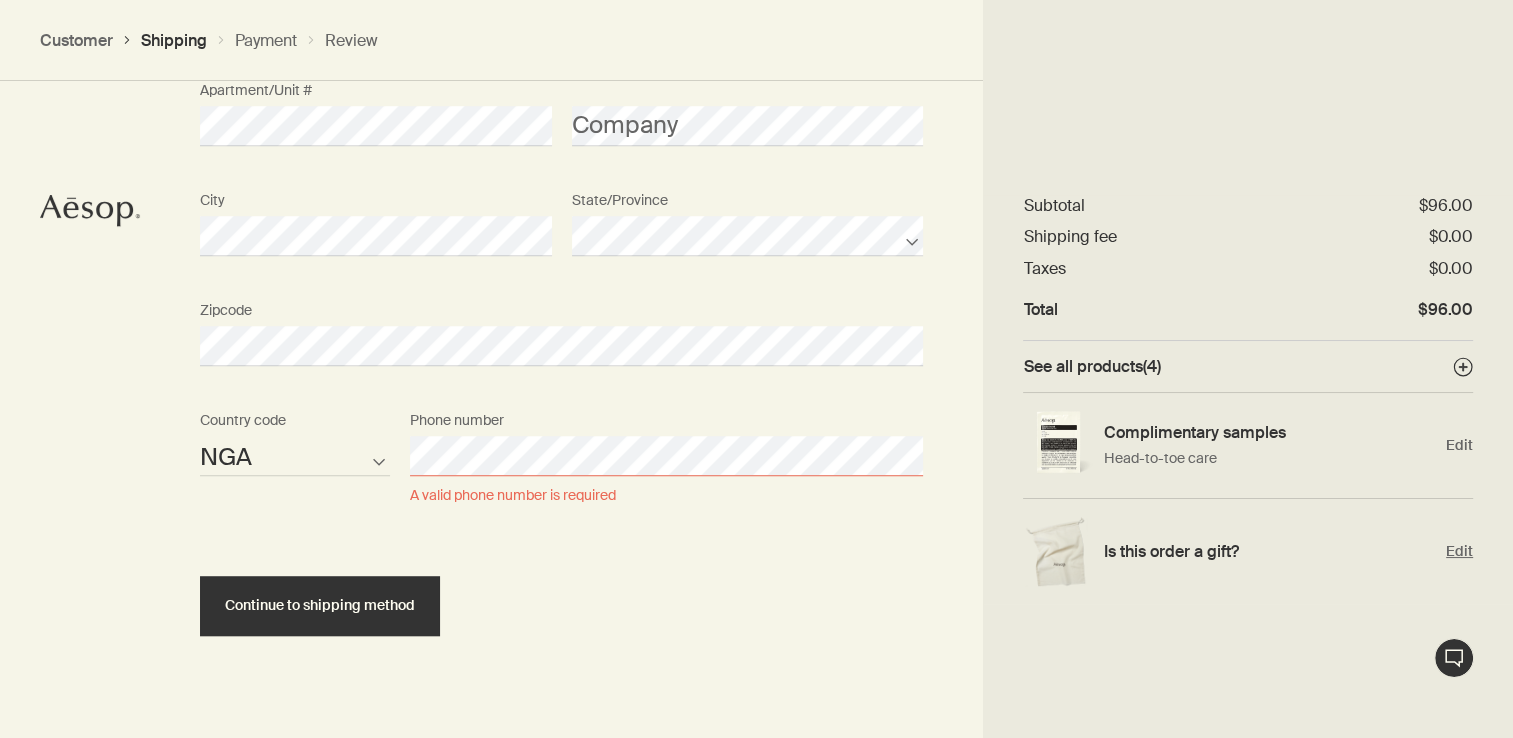 click on "Is this order a gift? Edit" at bounding box center (1248, 551) 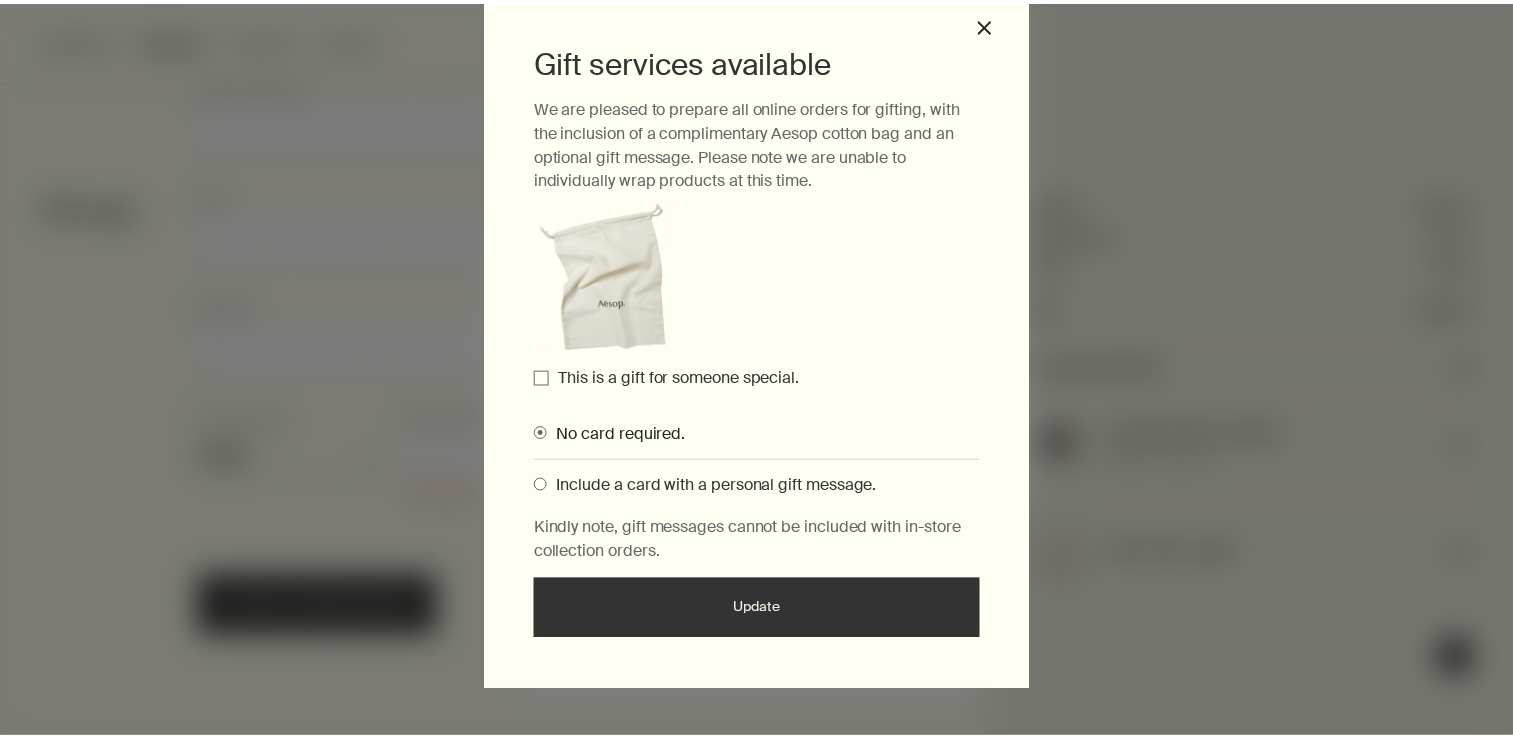 scroll, scrollTop: 0, scrollLeft: 0, axis: both 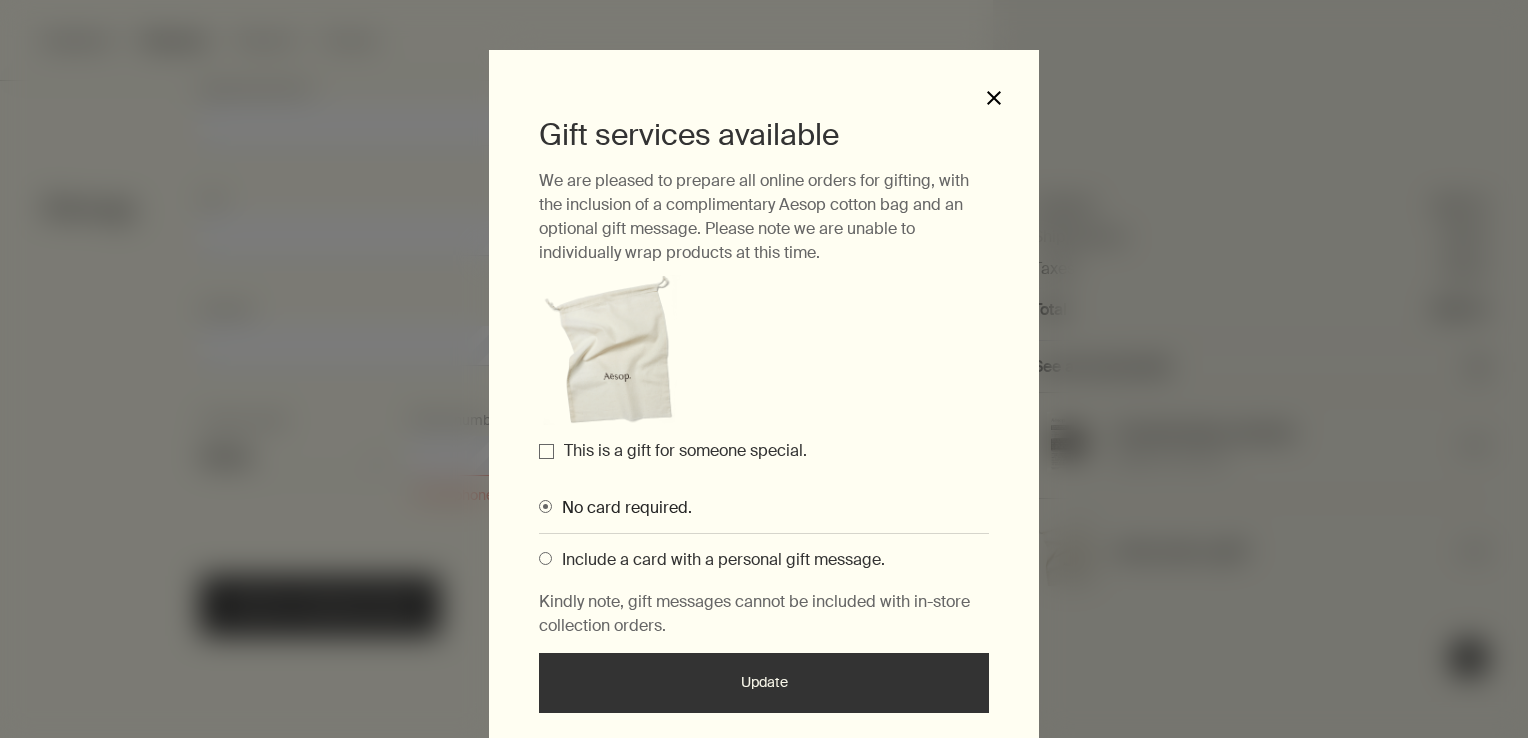 click on "close" at bounding box center (994, 98) 